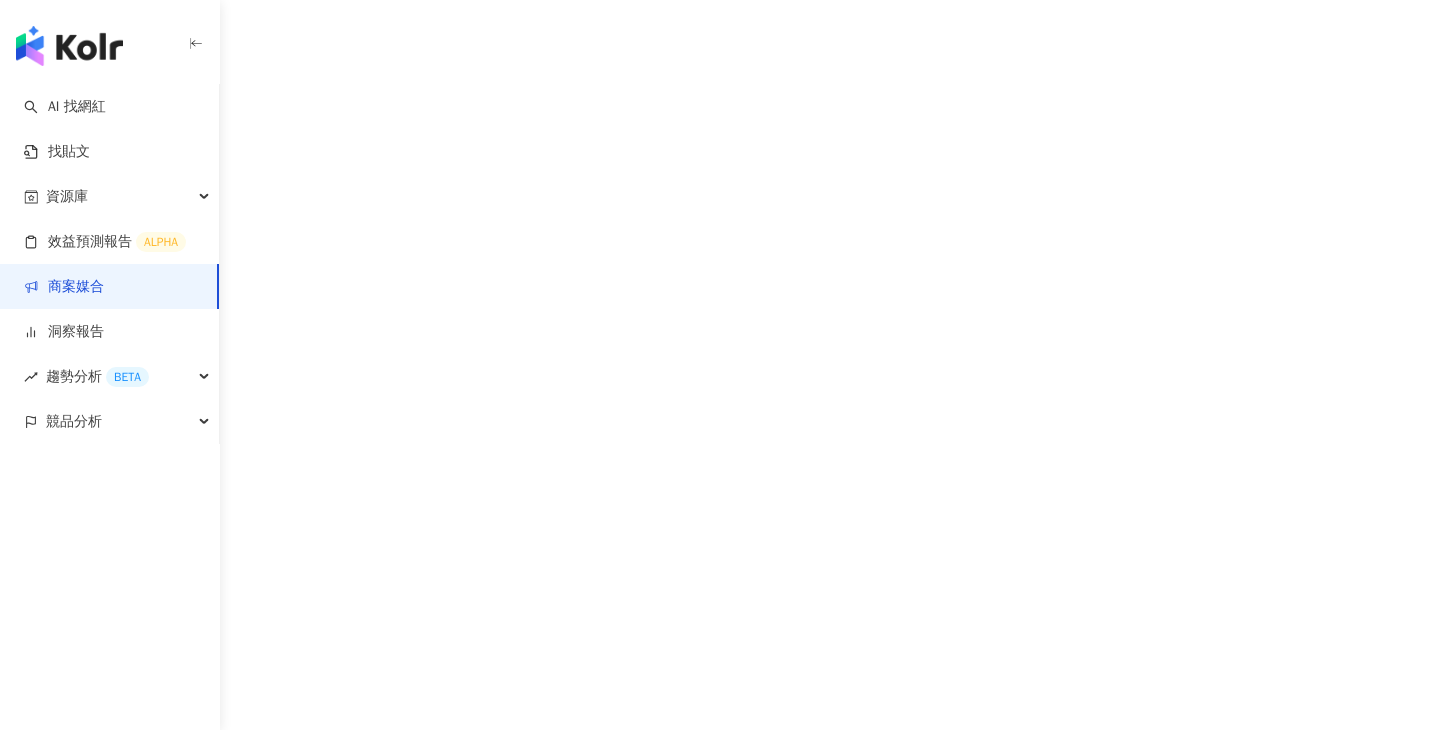 scroll, scrollTop: 0, scrollLeft: 0, axis: both 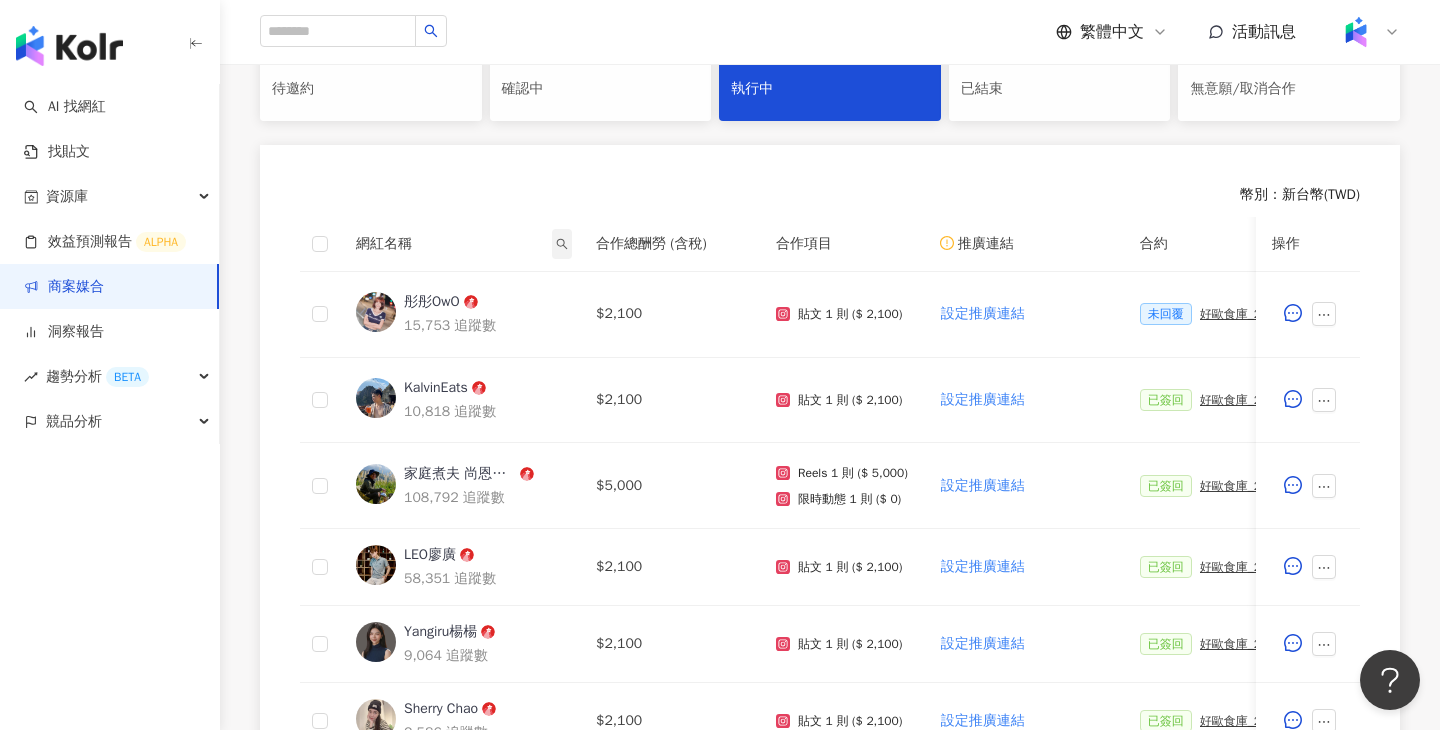 click 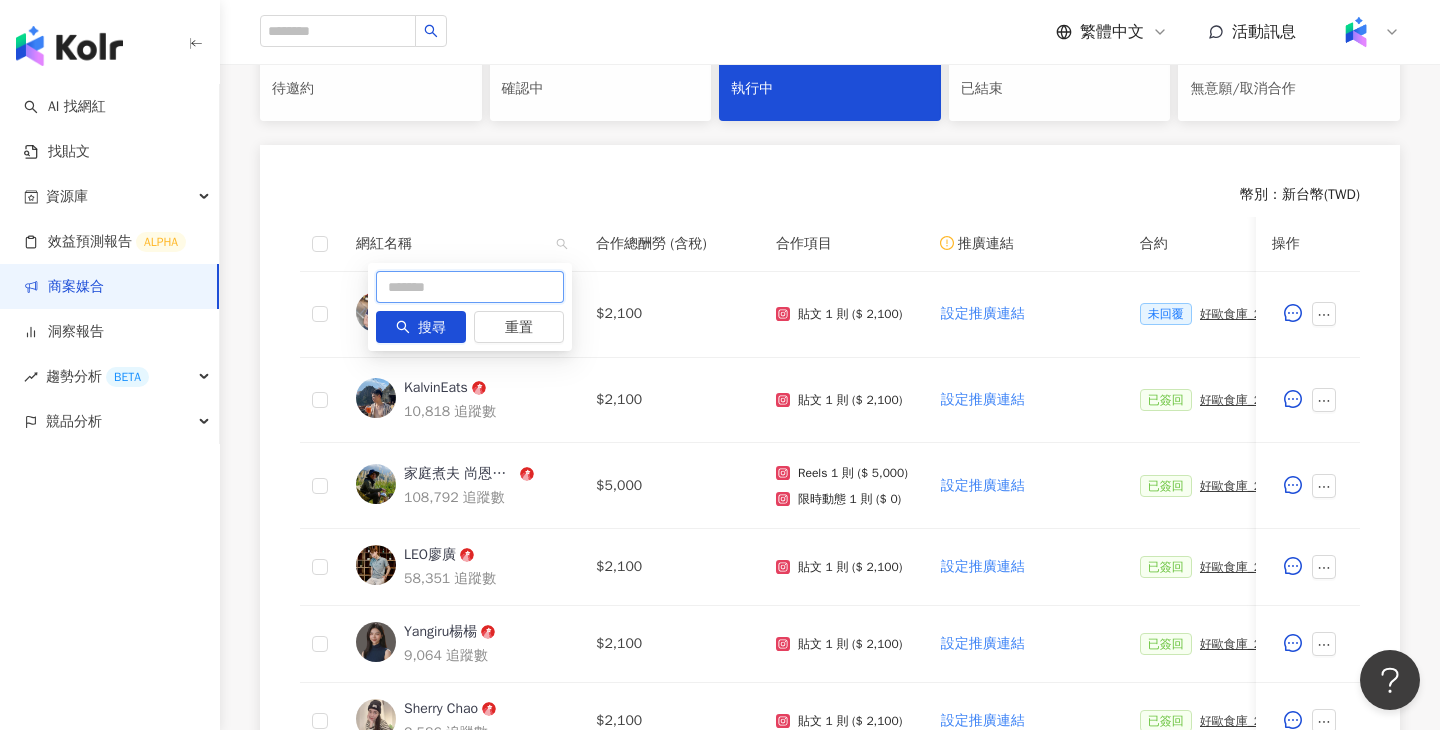 click at bounding box center [470, 287] 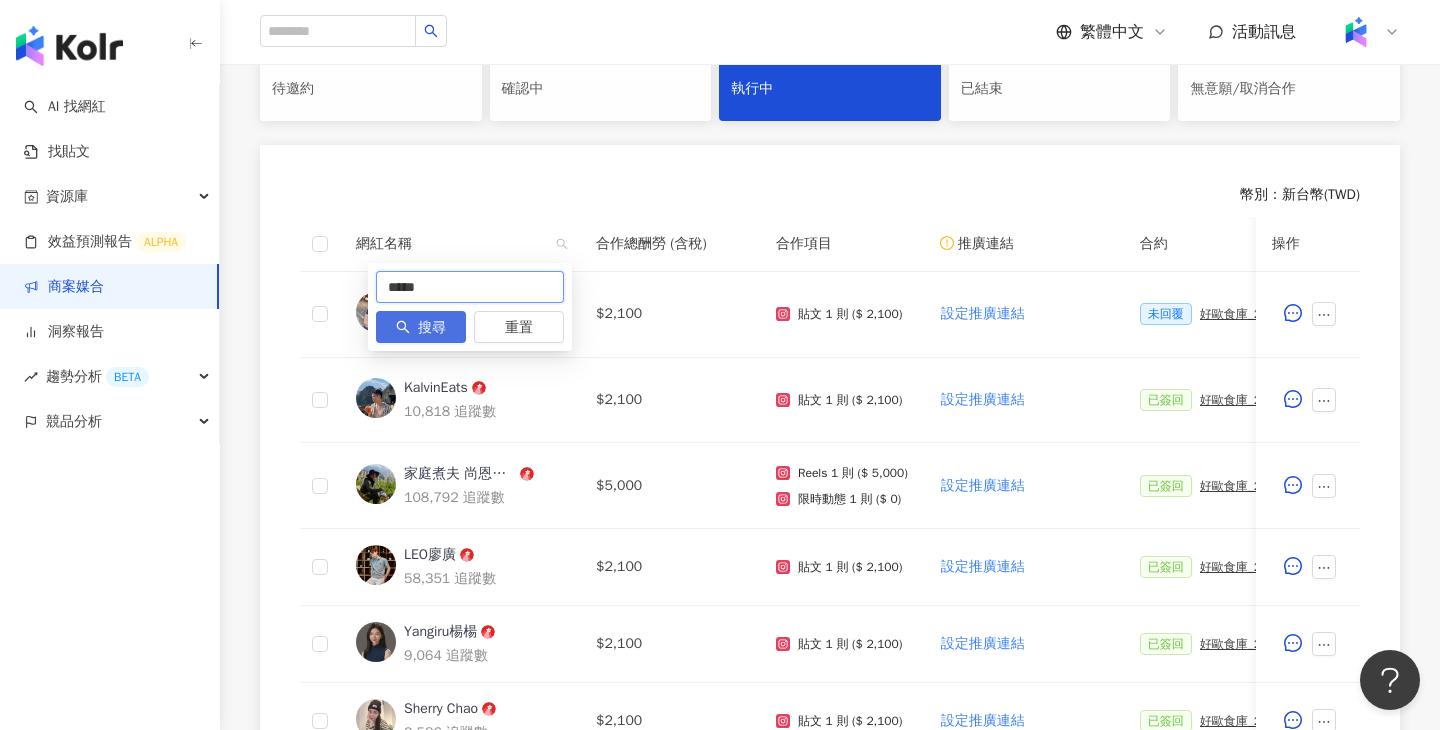 type on "*****" 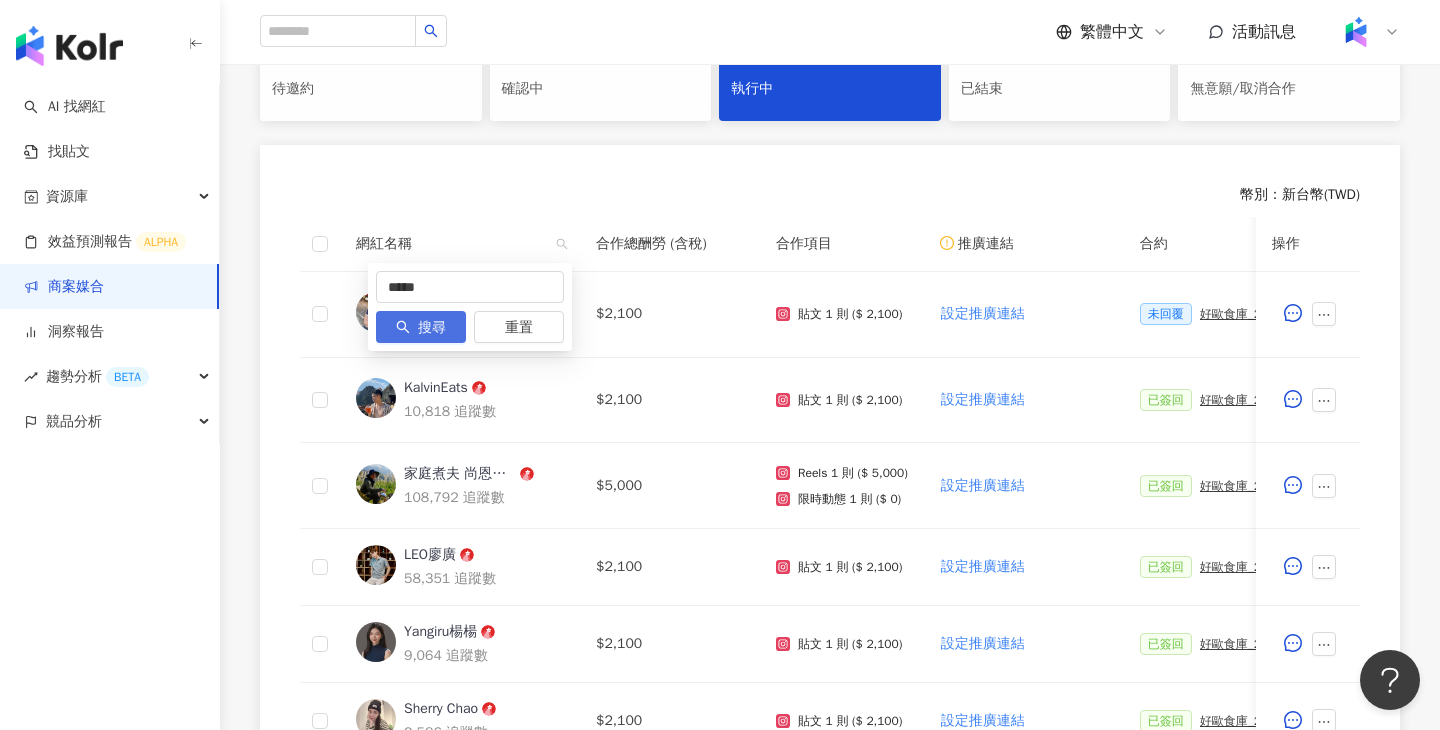click on "搜尋" at bounding box center [432, 328] 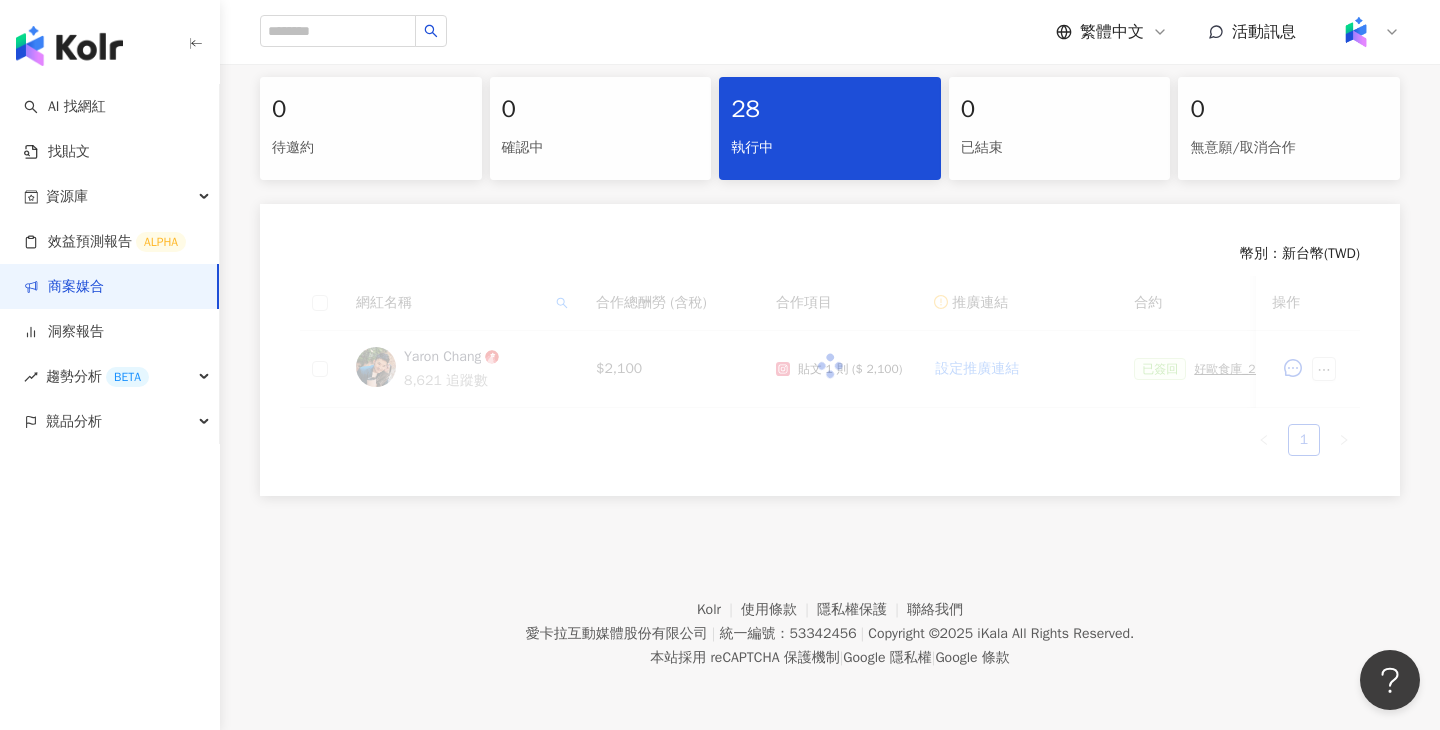 scroll, scrollTop: 411, scrollLeft: 0, axis: vertical 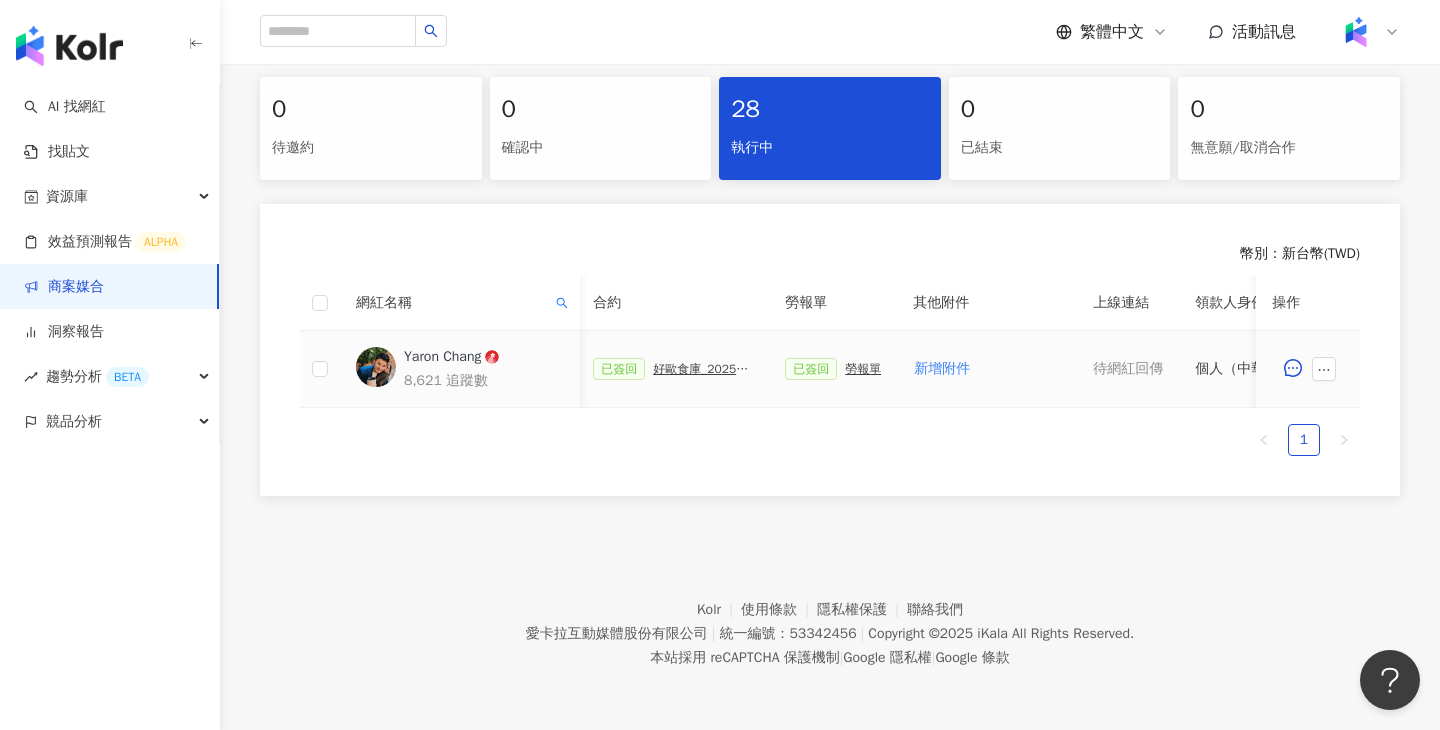 click on "好歐食庫_202503_口碑牆專案" at bounding box center (703, 369) 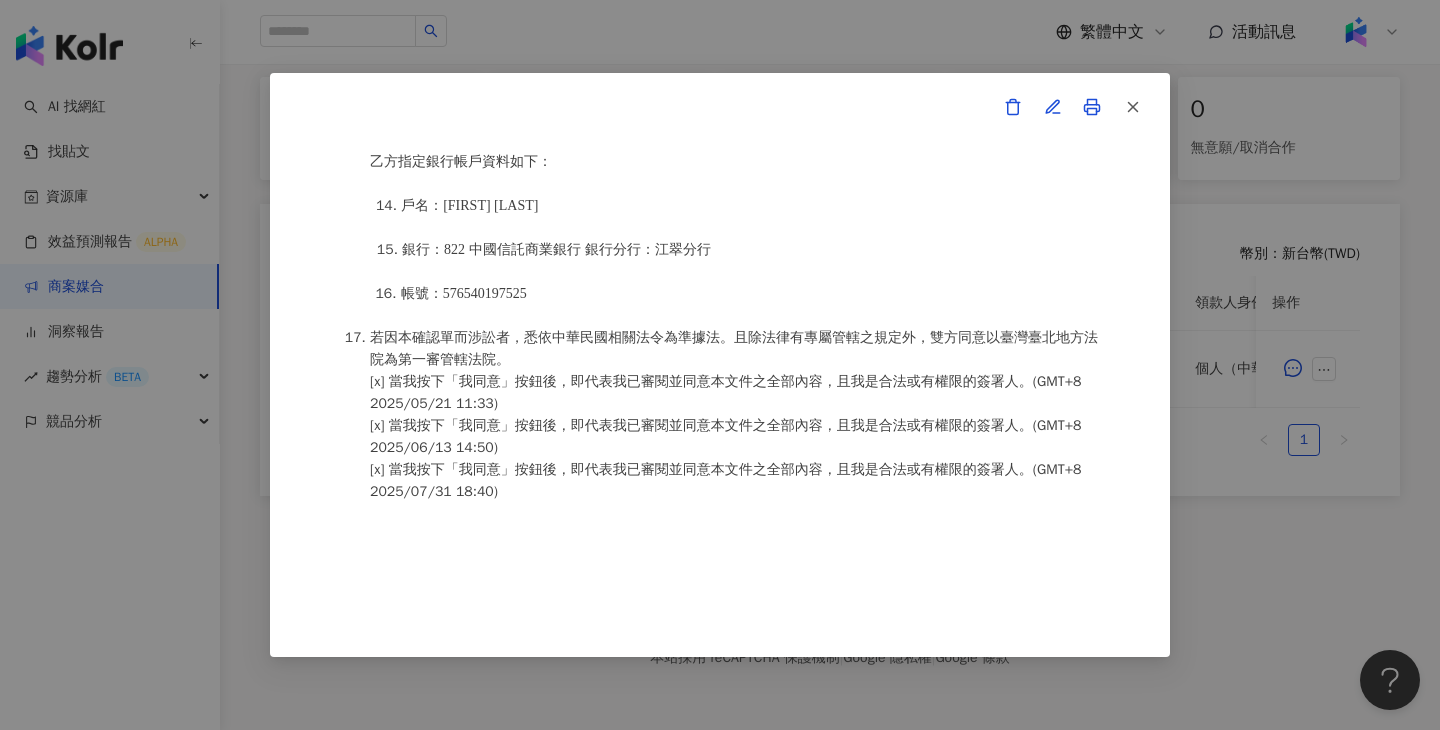 scroll, scrollTop: 2741, scrollLeft: 0, axis: vertical 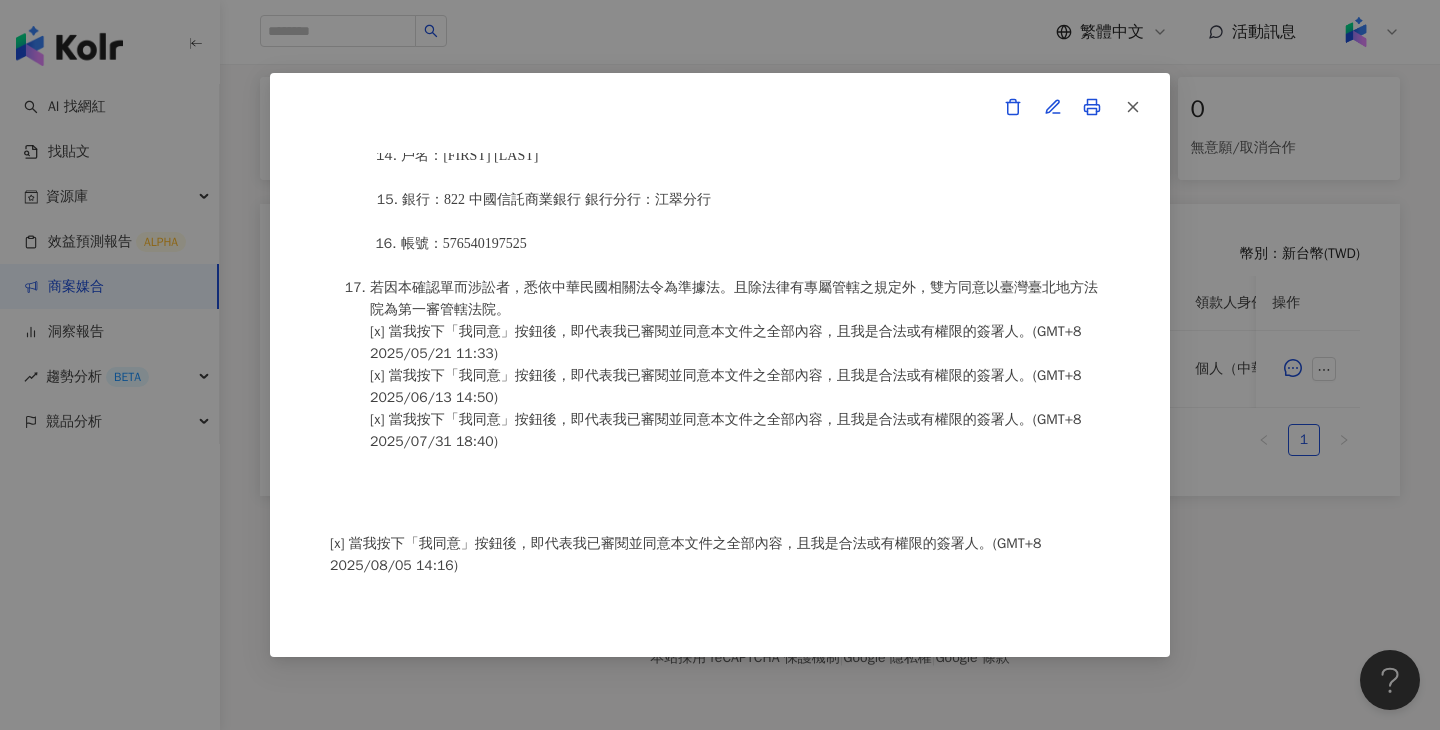click on "雷達之星-活動確認單
約定雙方
甲方名稱：愛卡拉互動媒體股份有限公司
甲方負責人：程世嘉
甲方統一編號：53342456
甲方地址：104 台北市中山區南京東路二段167號8樓
甲方專案負責人：劉國安 Andrew
甲方專案負責人電話：87681110
甲方專案負責人 Email：andrew.liu@ikala.ai
乙方名稱：張晏綸
乙方專案合作人員：Yaron Chang
乙方地址：宜蘭縣三星鄉集慶村集慶二路26號
乙方統一編號／身分證字號：G121829397
專案活動期間：2025年05月12日至2025年06月30日
費用（新台幣，含稅)： 2100
約定條款
張晏綸(以下簡稱乙方)保證有權簽署本確認單，簽署後即表示上列專案合作人員接受與愛卡拉互動媒體股份有限公司(以下簡稱甲方)簽署之活動確認單，並同意執行雙方所約定之合作項目。
簽署本確認單後，雙方需遵從 好歐食庫_202503_口碑牆專案
執行時間：" at bounding box center (720, 365) 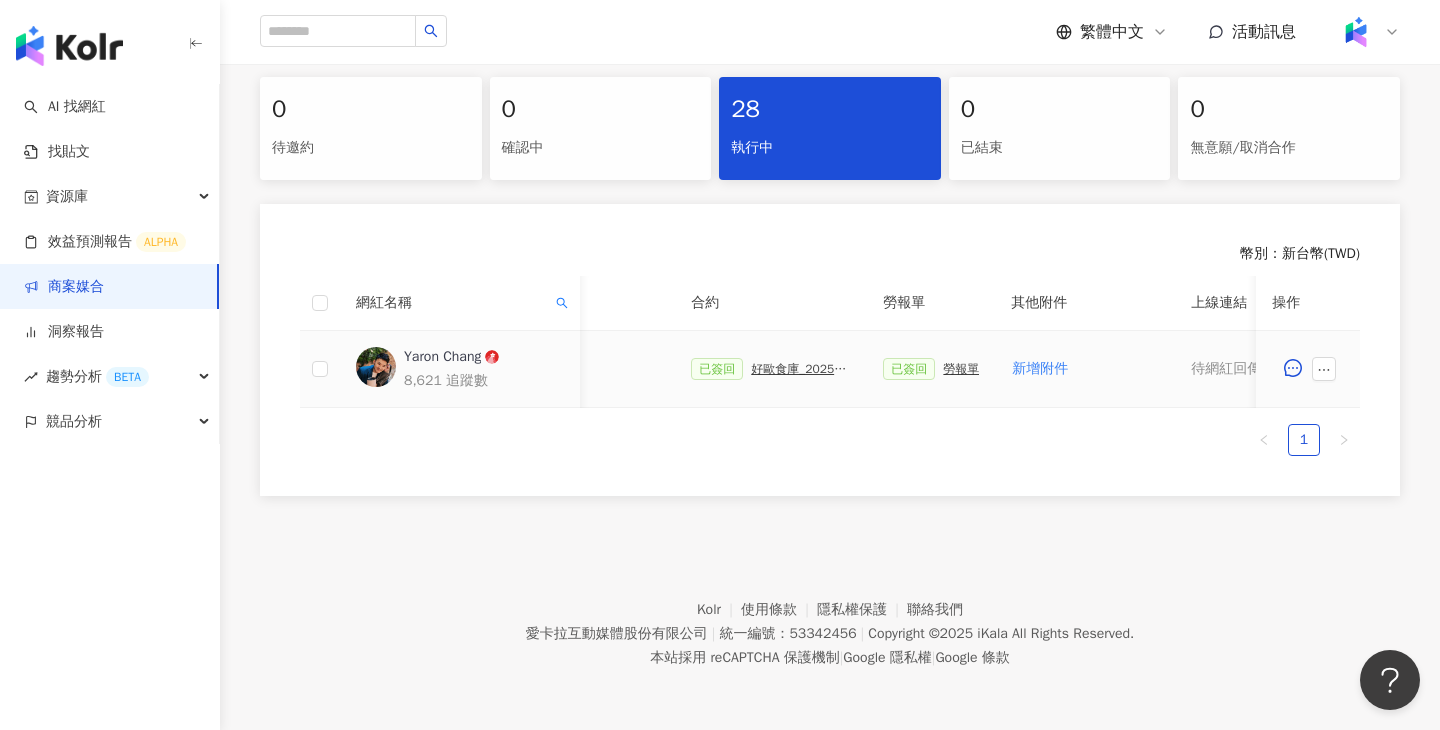 scroll, scrollTop: 0, scrollLeft: 441, axis: horizontal 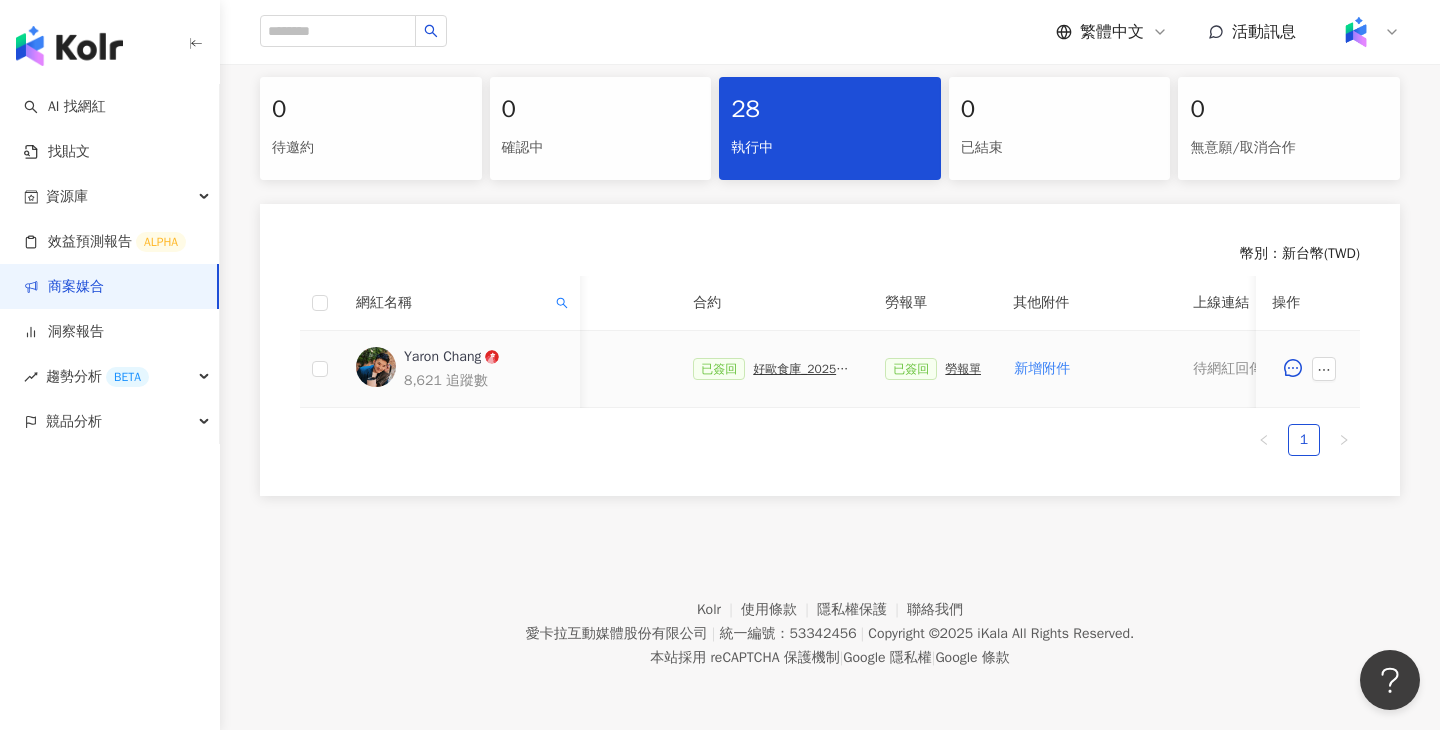 click on "好歐食庫_202503_口碑牆專案" at bounding box center (803, 369) 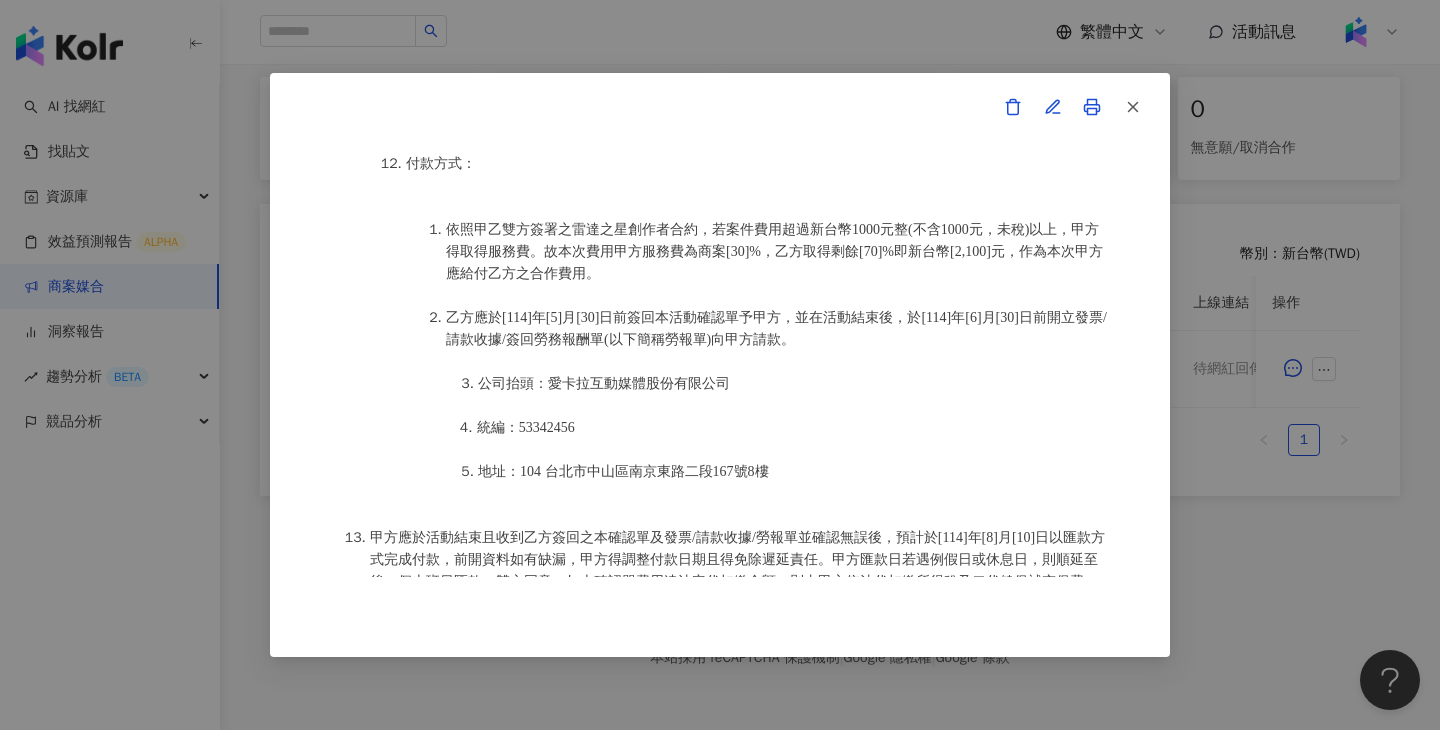scroll, scrollTop: 2741, scrollLeft: 0, axis: vertical 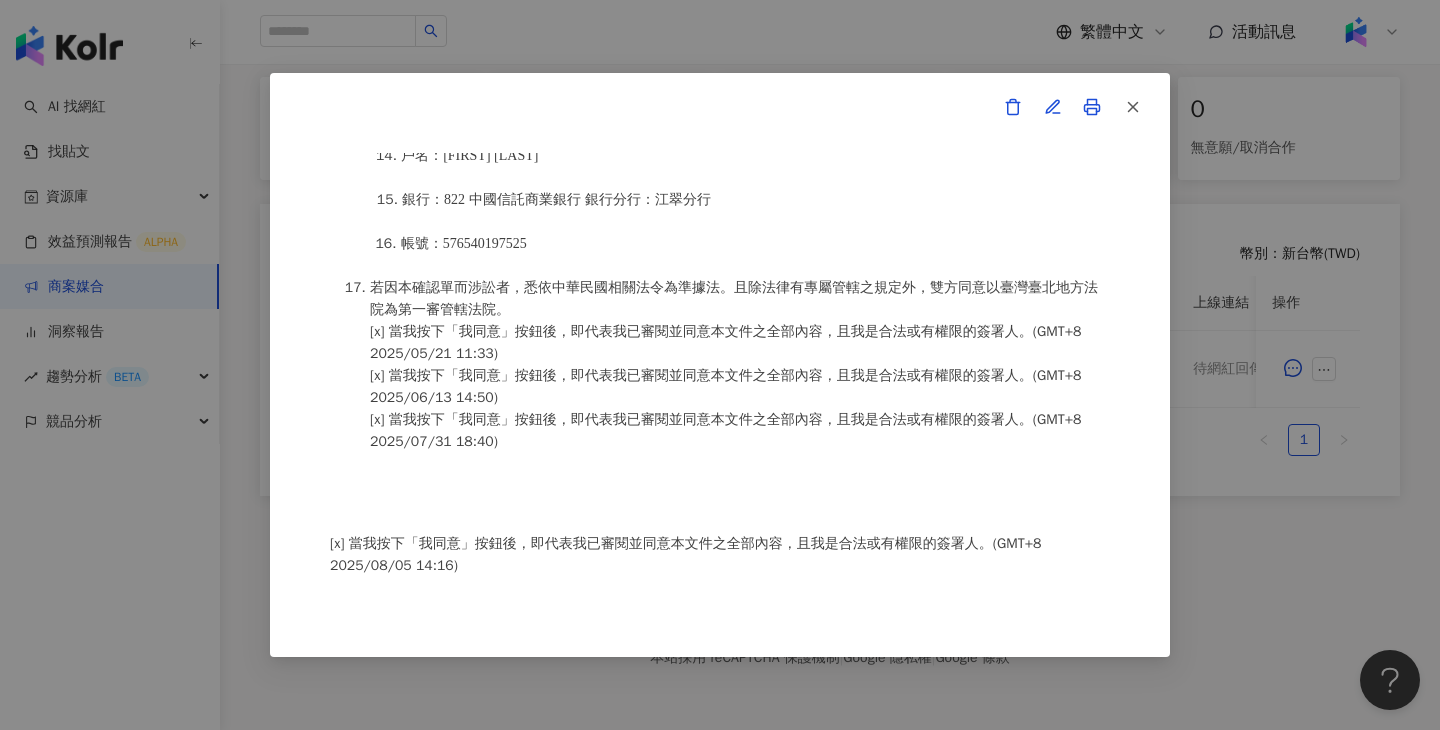 click on "雷達之星-活動確認單
約定雙方
甲方名稱：愛卡拉互動媒體股份有限公司
甲方負責人：程世嘉
甲方統一編號：53342456
甲方地址：104 台北市中山區南京東路二段167號8樓
甲方專案負責人：劉國安 Andrew
甲方專案負責人電話：87681110
甲方專案負責人 Email：andrew.liu@ikala.ai
乙方名稱：張晏綸
乙方專案合作人員：Yaron Chang
乙方地址：宜蘭縣三星鄉集慶村集慶二路26號
乙方統一編號／身分證字號：G121829397
專案活動期間：2025年05月12日至2025年06月30日
費用（新台幣，含稅)： 2100
約定條款
張晏綸(以下簡稱乙方)保證有權簽署本確認單，簽署後即表示上列專案合作人員接受與愛卡拉互動媒體股份有限公司(以下簡稱甲方)簽署之活動確認單，並同意執行雙方所約定之合作項目。
簽署本確認單後，雙方需遵從 好歐食庫_202503_口碑牆專案
執行時間：" at bounding box center (720, 365) 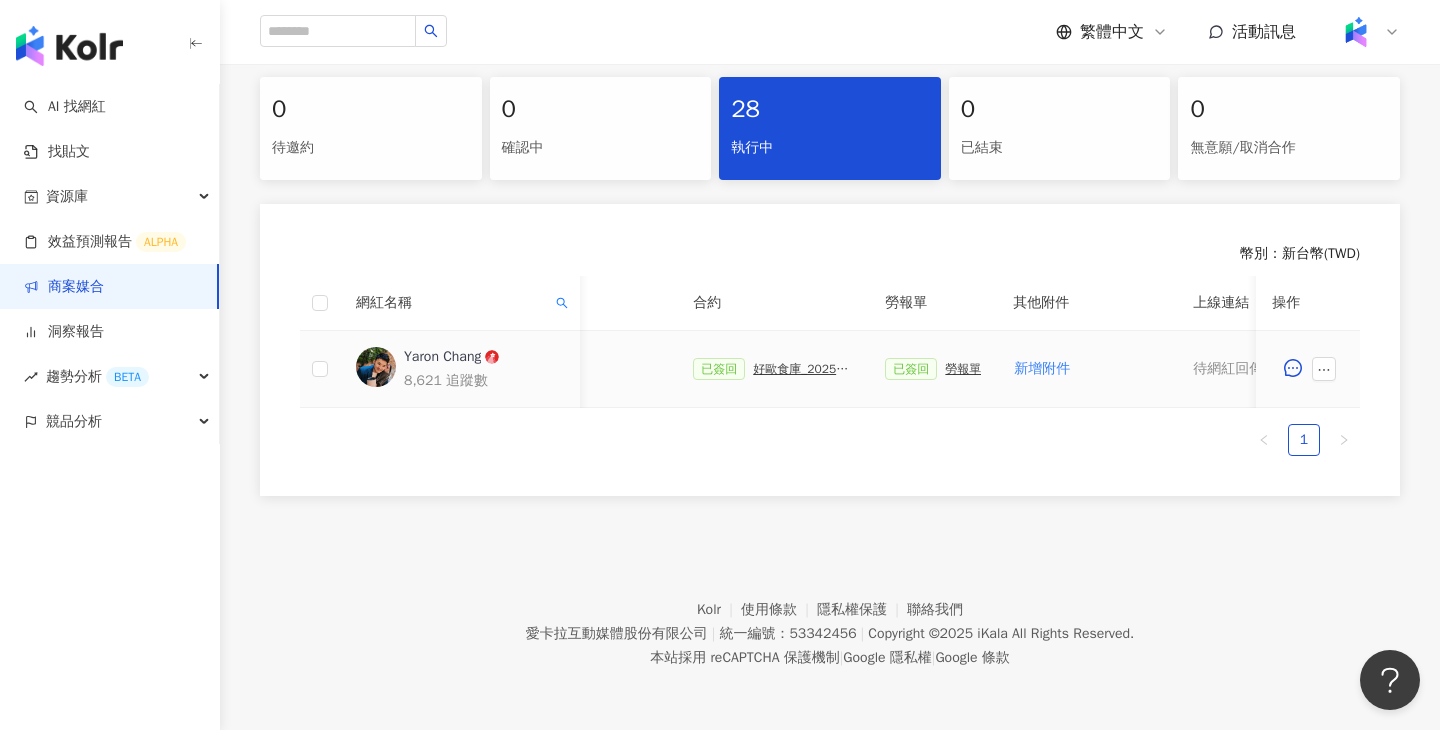 scroll, scrollTop: 0, scrollLeft: 937, axis: horizontal 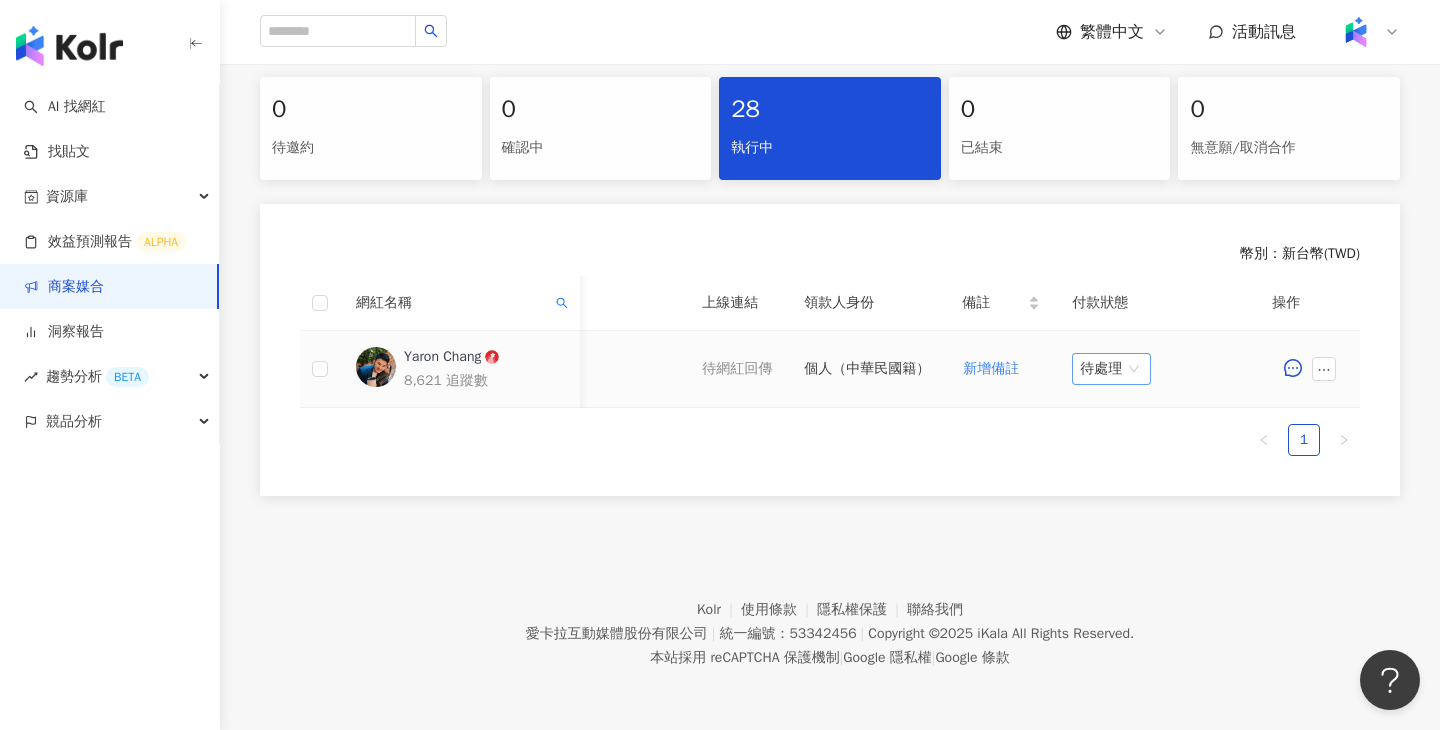 click on "待處理" at bounding box center (1111, 369) 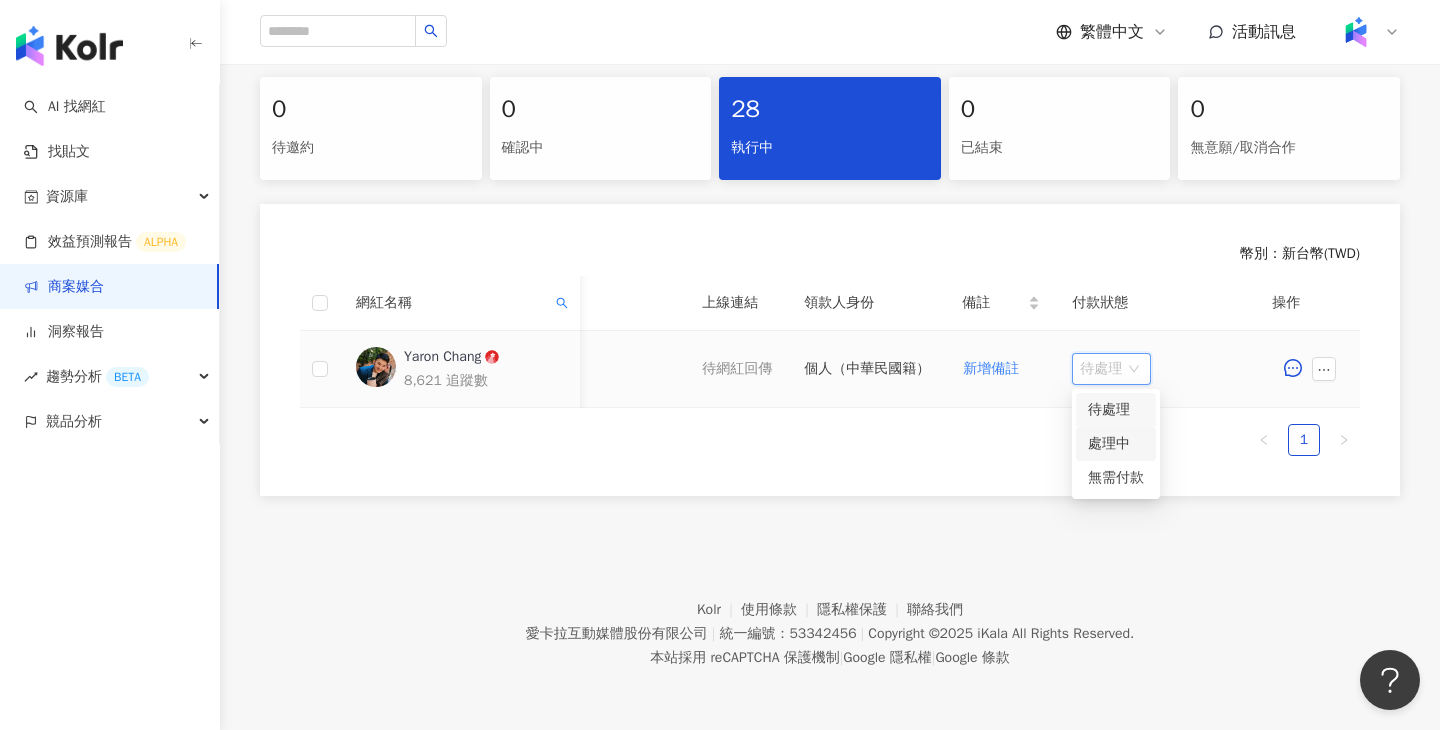 click on "處理中" at bounding box center [1116, 444] 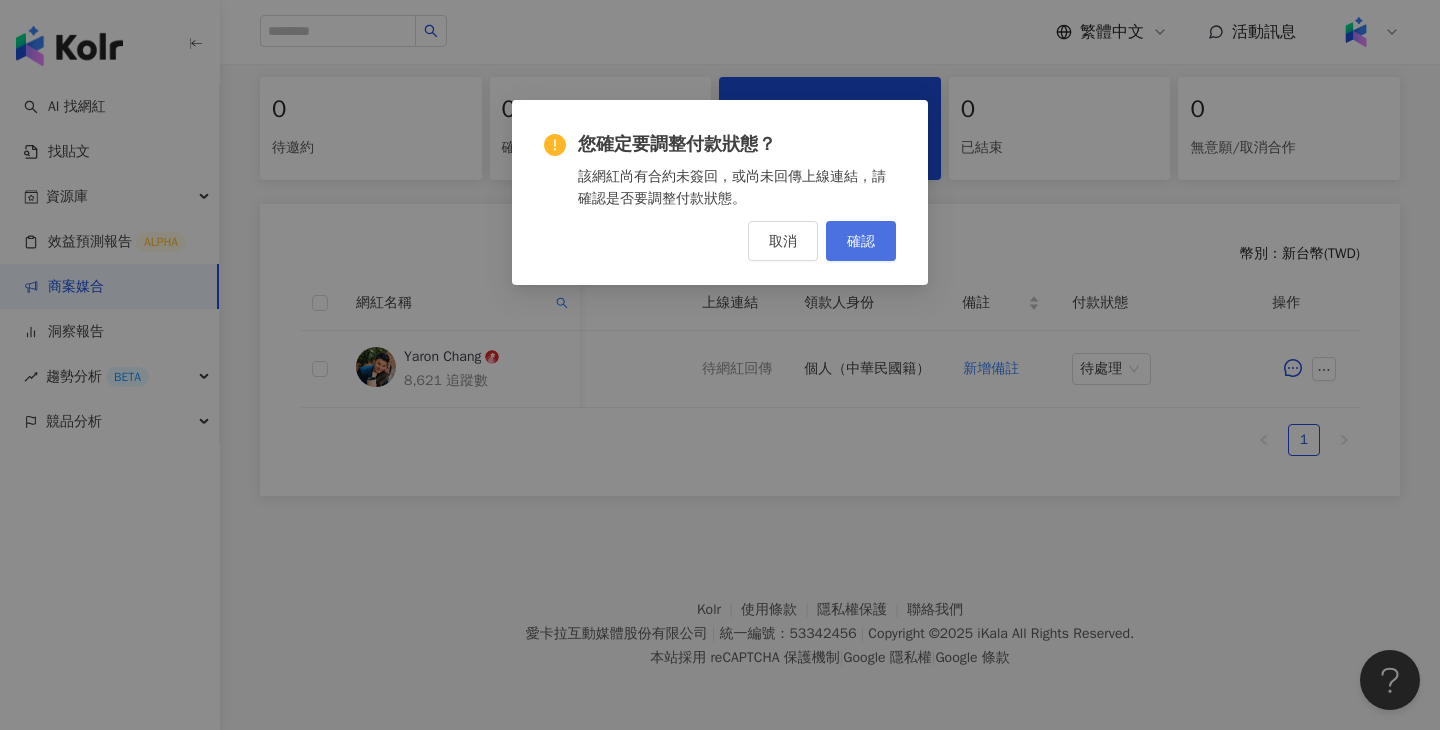click on "確認" at bounding box center (861, 241) 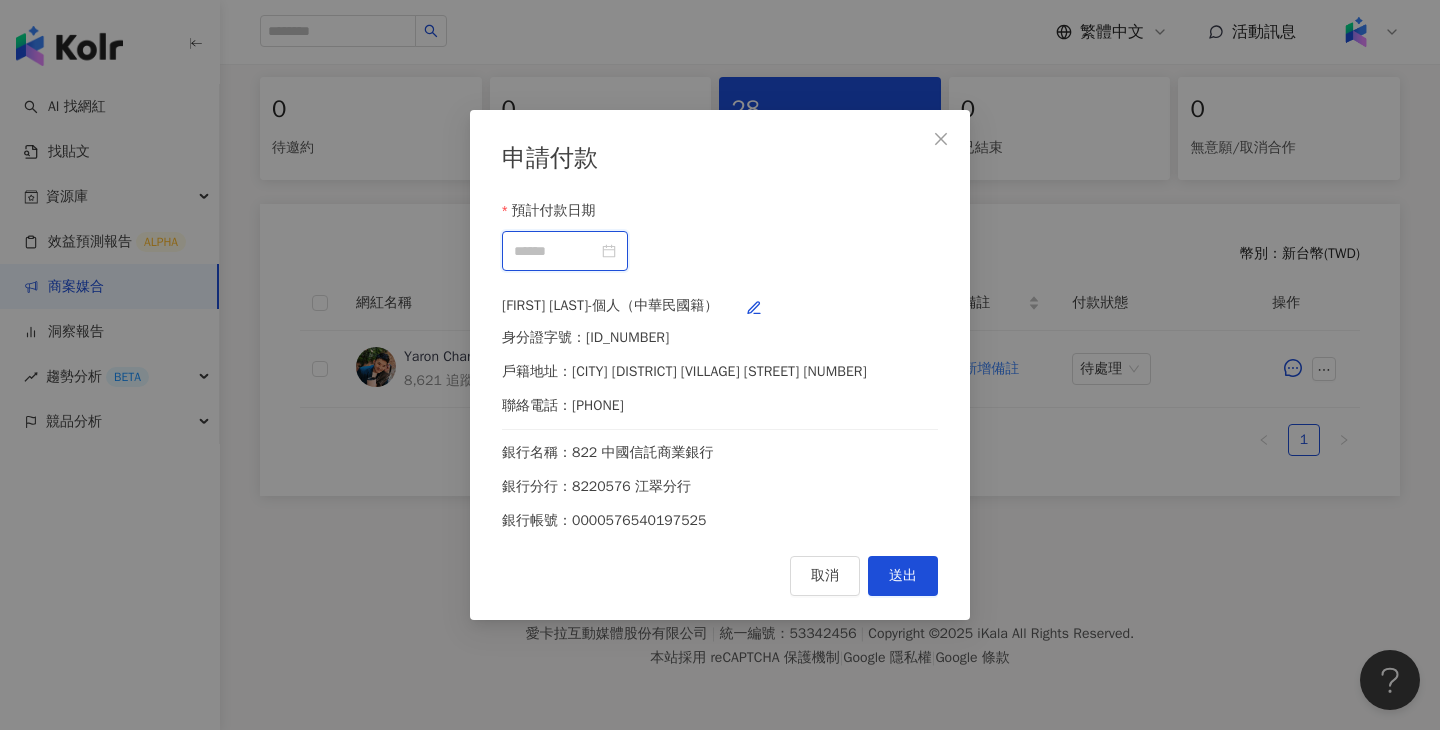 click on "預計付款日期" at bounding box center [556, 251] 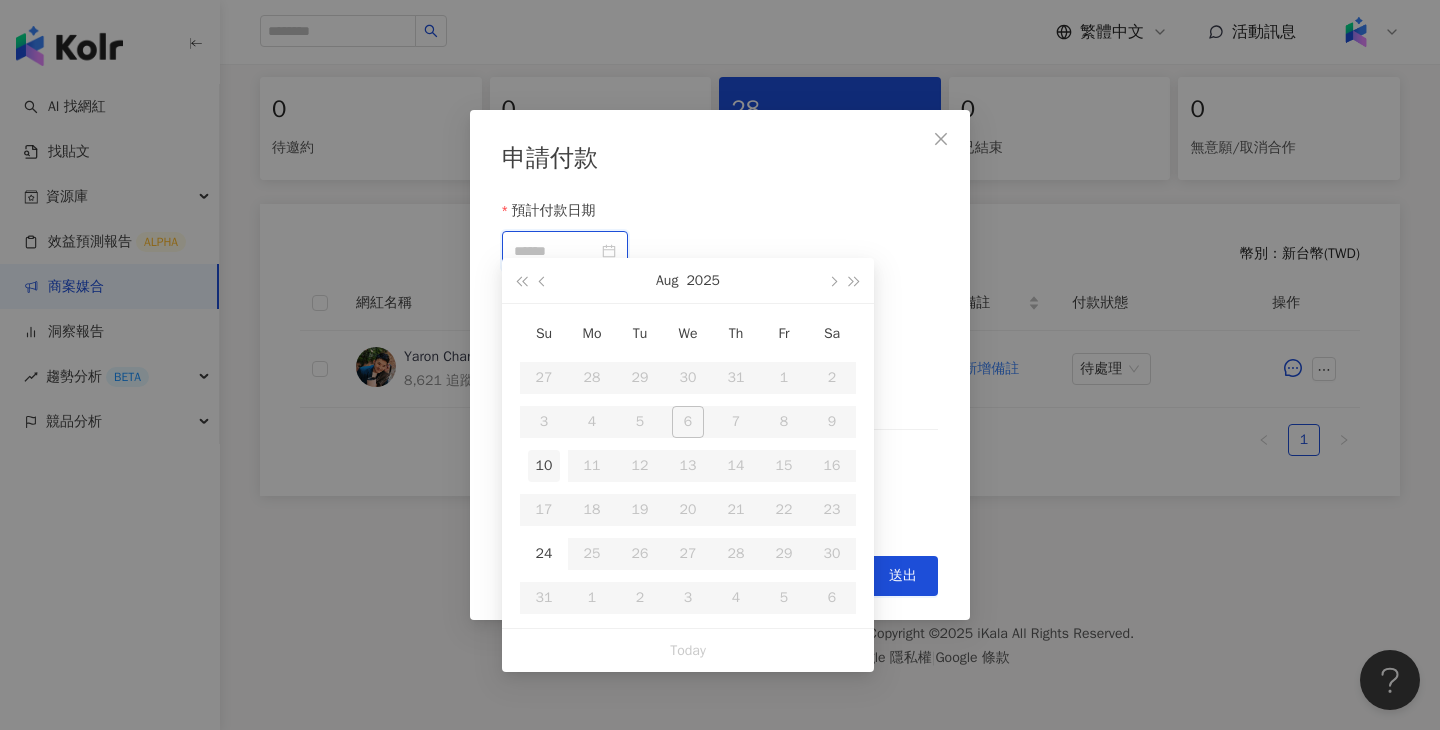type on "**********" 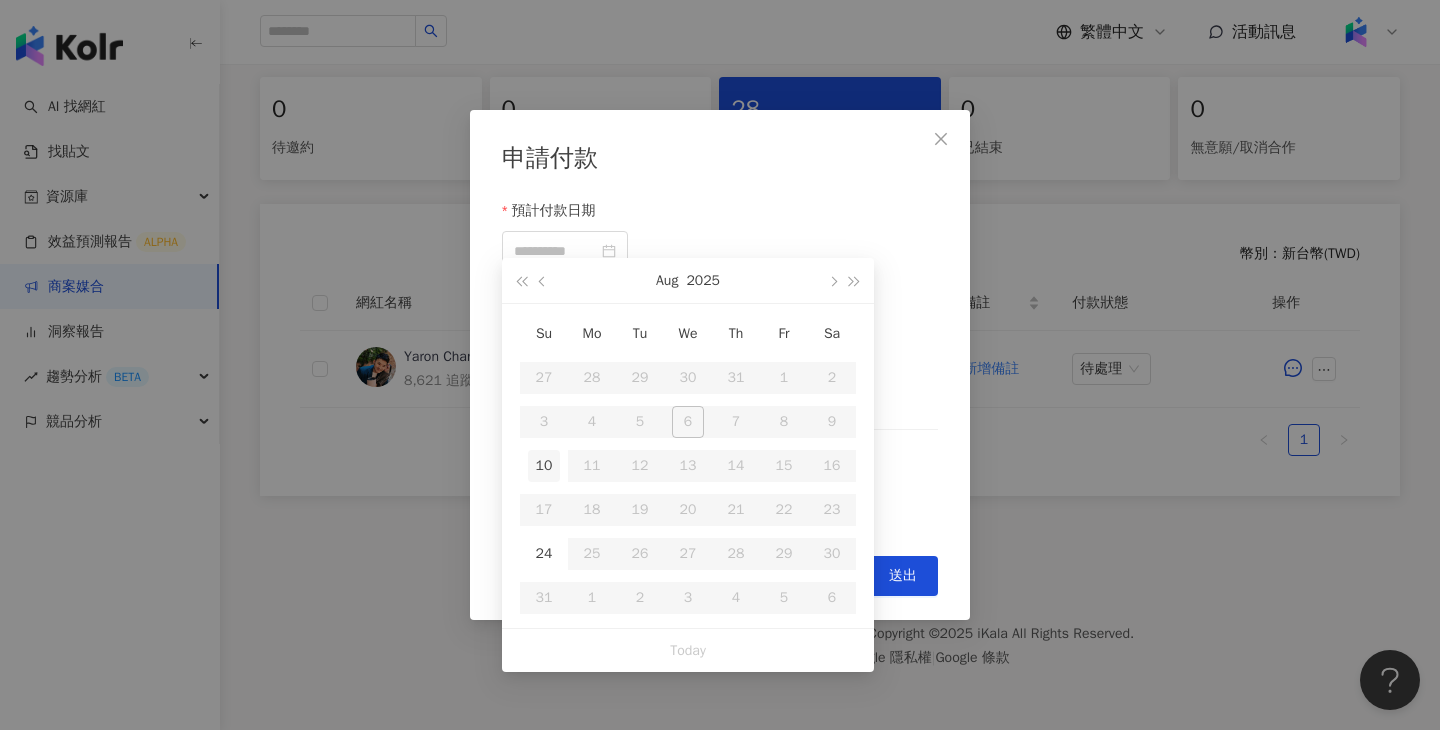 click on "10" at bounding box center (544, 466) 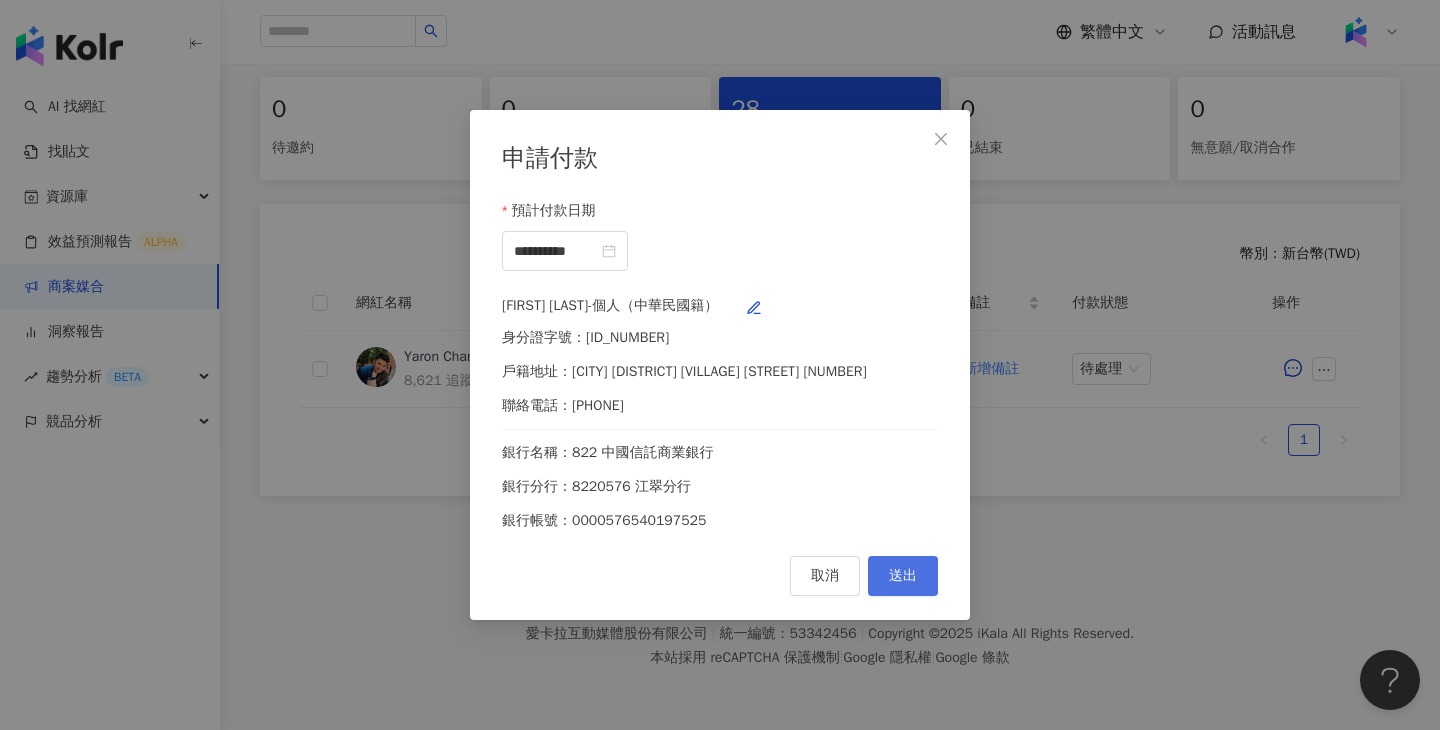 click on "送出" at bounding box center [903, 576] 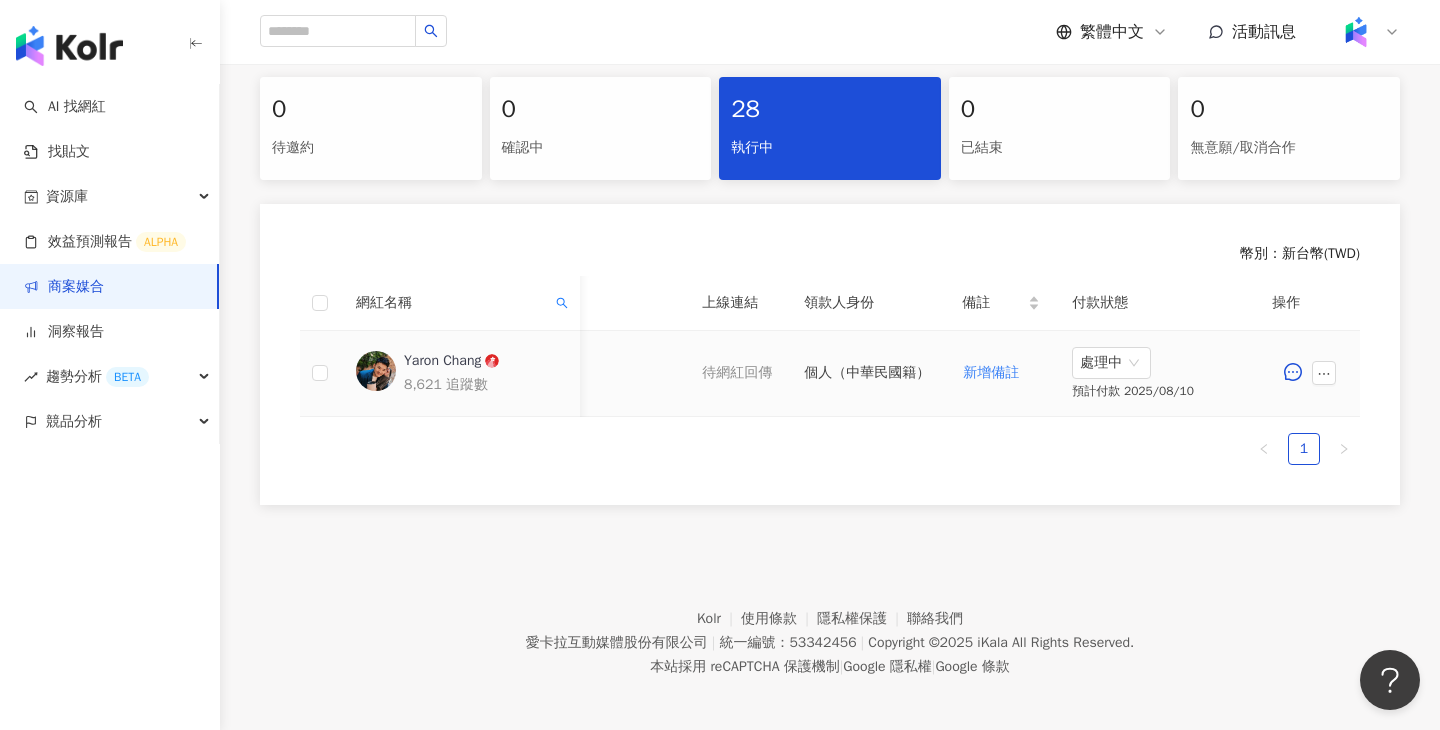 scroll, scrollTop: 410, scrollLeft: 0, axis: vertical 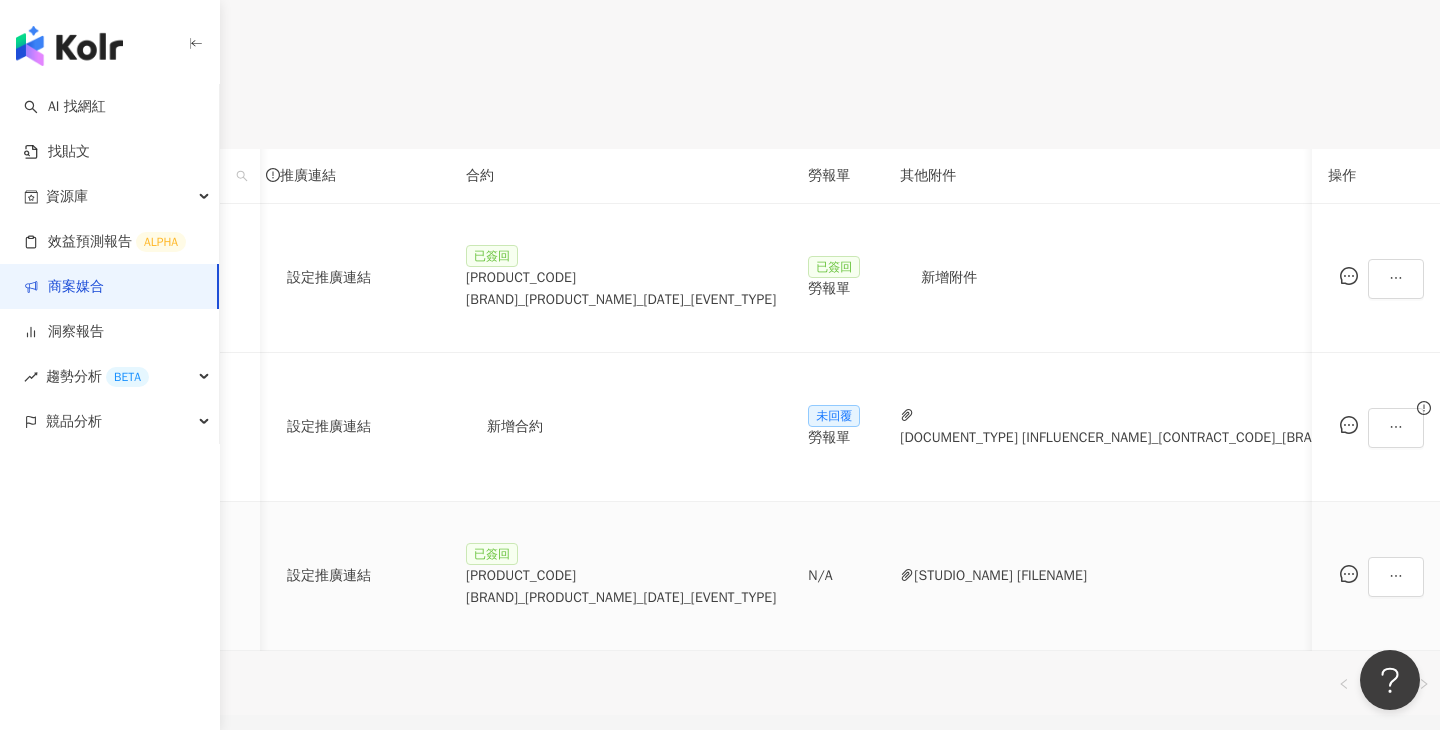 click on "PJ0001488 統一藥品_雅漾_極速清爽控油防曬液史奴比組_202506_活動確認單" at bounding box center (621, 587) 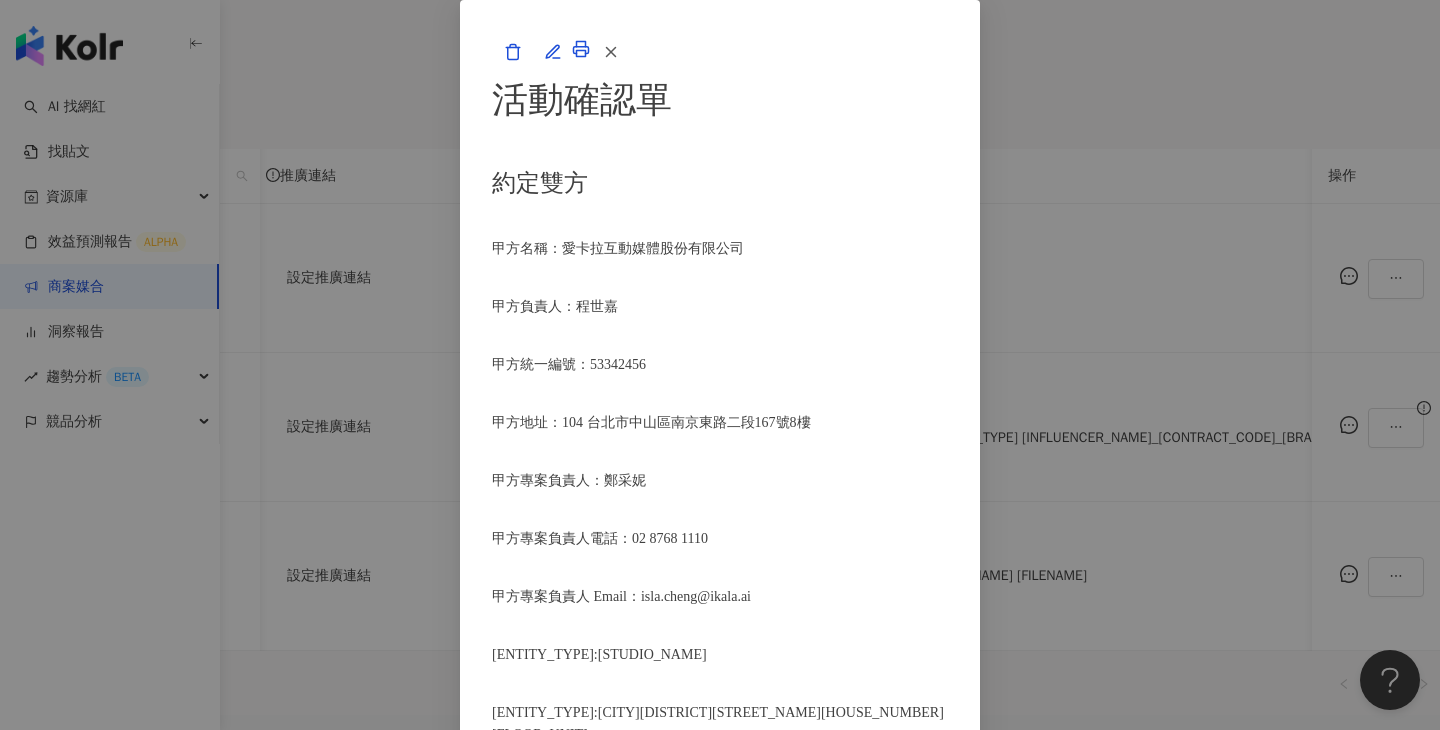 scroll, scrollTop: 2605, scrollLeft: 0, axis: vertical 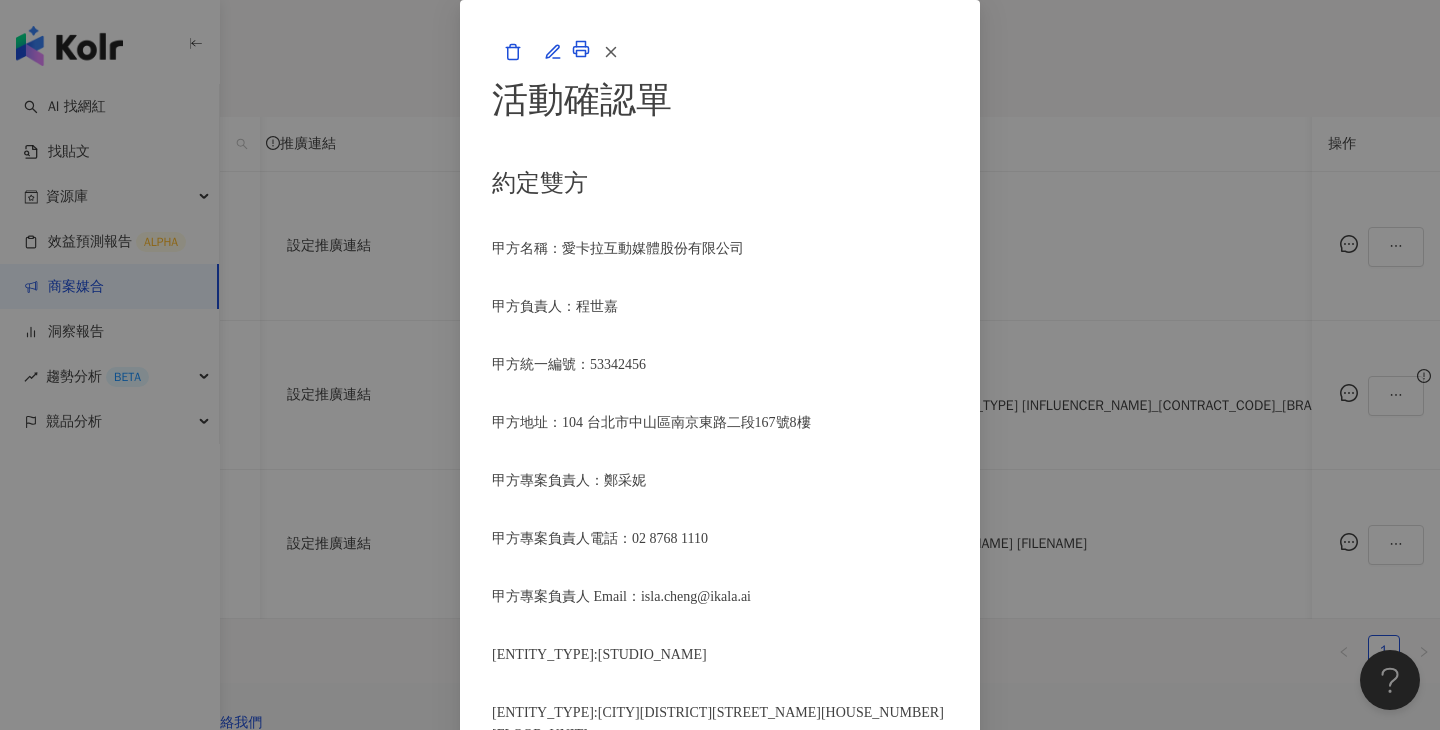 click on "活動確認單
約定雙方
甲方名稱：愛卡拉互動媒體股份有限公司
甲方負責人：程世嘉
甲方統一編號：53342456
甲方地址：104 台北市中山區南京東路二段167號8樓
甲方專案負責人：鄭采妮
甲方專案負責人電話：02 8768 1110
甲方專案負責人 Email：isla.cheng@ikala.ai
乙方名稱：宮德無量工作室
乙方地址：新北市土城區員林里中正路1號2樓之1
乙方統一編號/身分證字號：95162089
專案活動期間：2025年05月05日至2025年06月30日
費用（新台幣，含稅)： 84000
約定條款
宮德無量工作室(以下簡稱乙方)保證有權簽署本確認單，簽署後即表示上列專案合作人員接受與愛卡拉互動媒體股份有限公司(以下簡稱甲方)簽署之活動確認單，並同意執行雙方所約定之合作項目。
簽署本確認單後，雙方需遵從 統一藥品_雅漾_極速清爽控油防曬液史奴比組_202506_KOL合作
合作項目：" at bounding box center (720, 365) 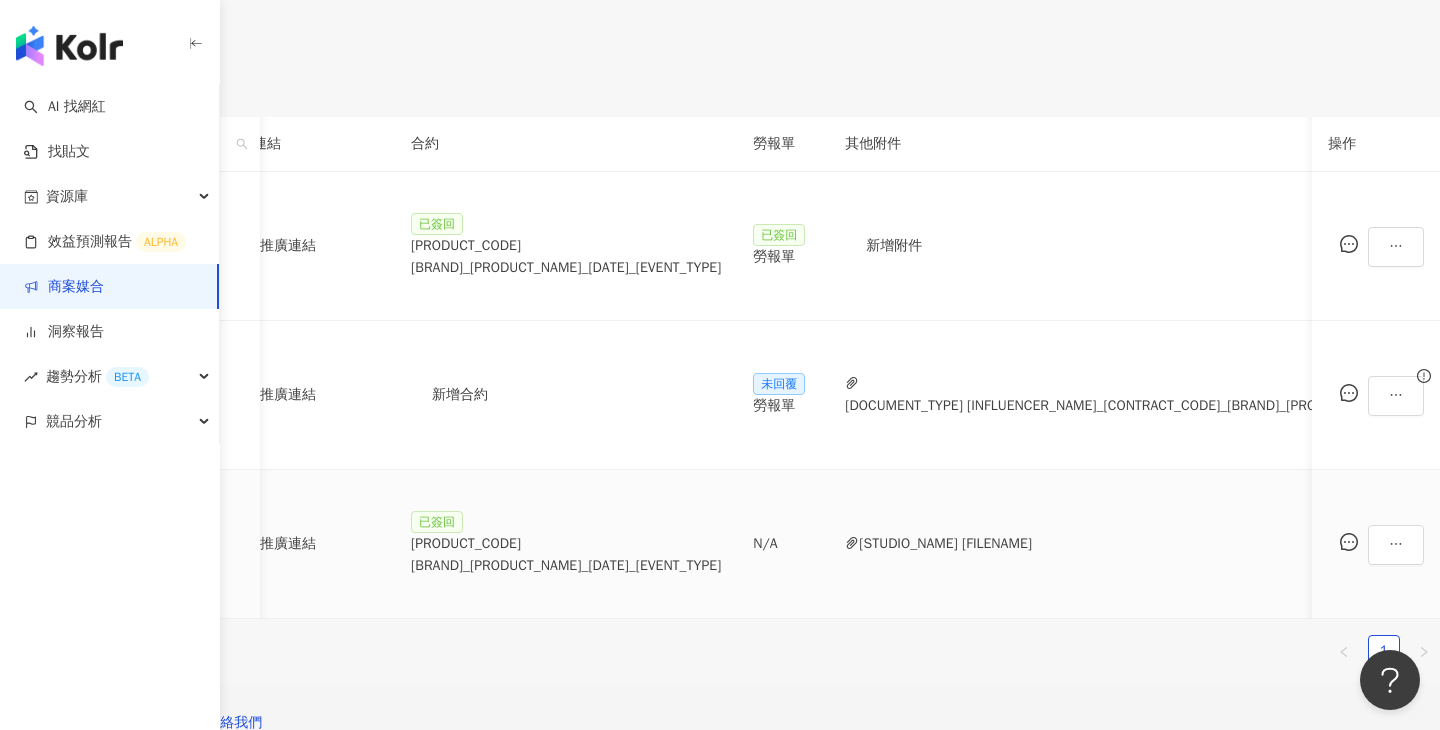 scroll, scrollTop: 0, scrollLeft: 478, axis: horizontal 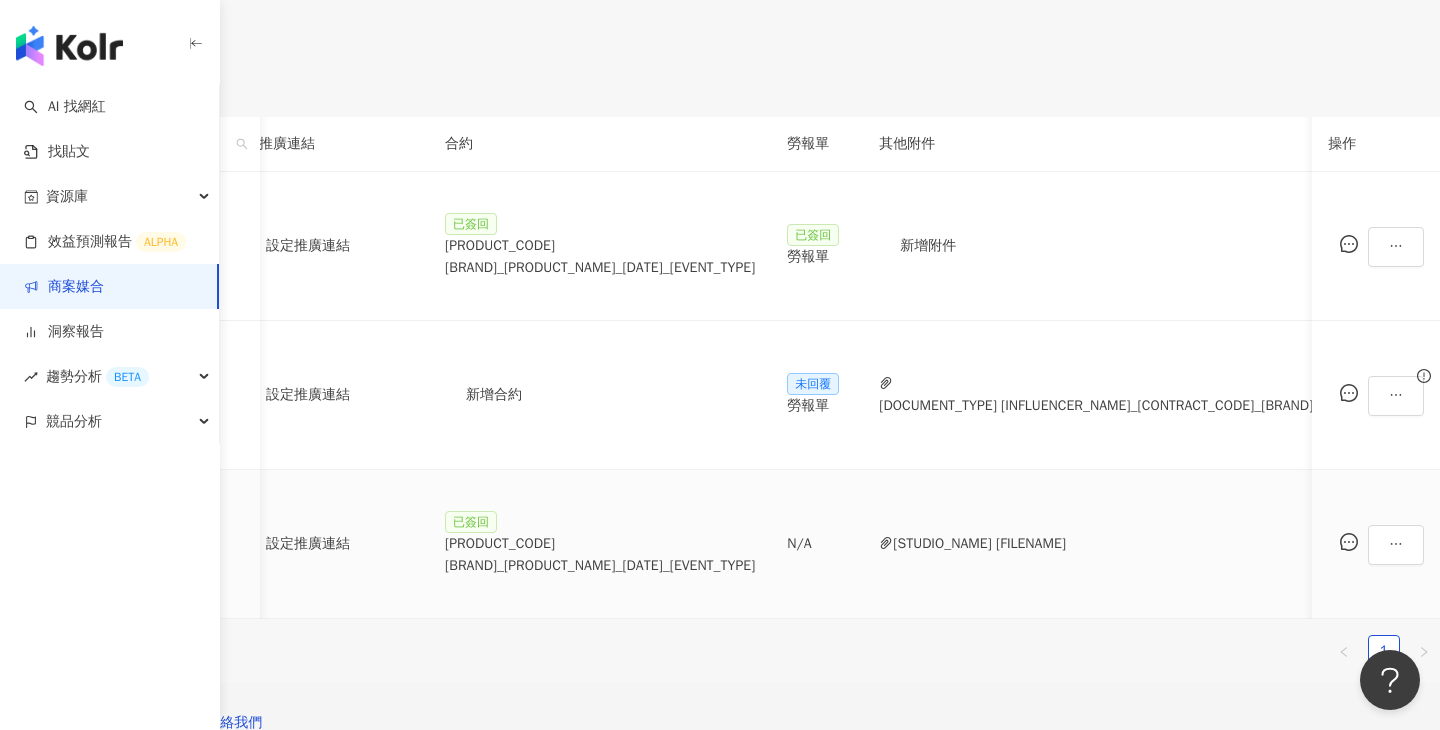 click on "PJ0001488 統一藥品_雅漾_極速清爽控油防曬液史奴比組_202506_活動確認單" at bounding box center [600, 555] 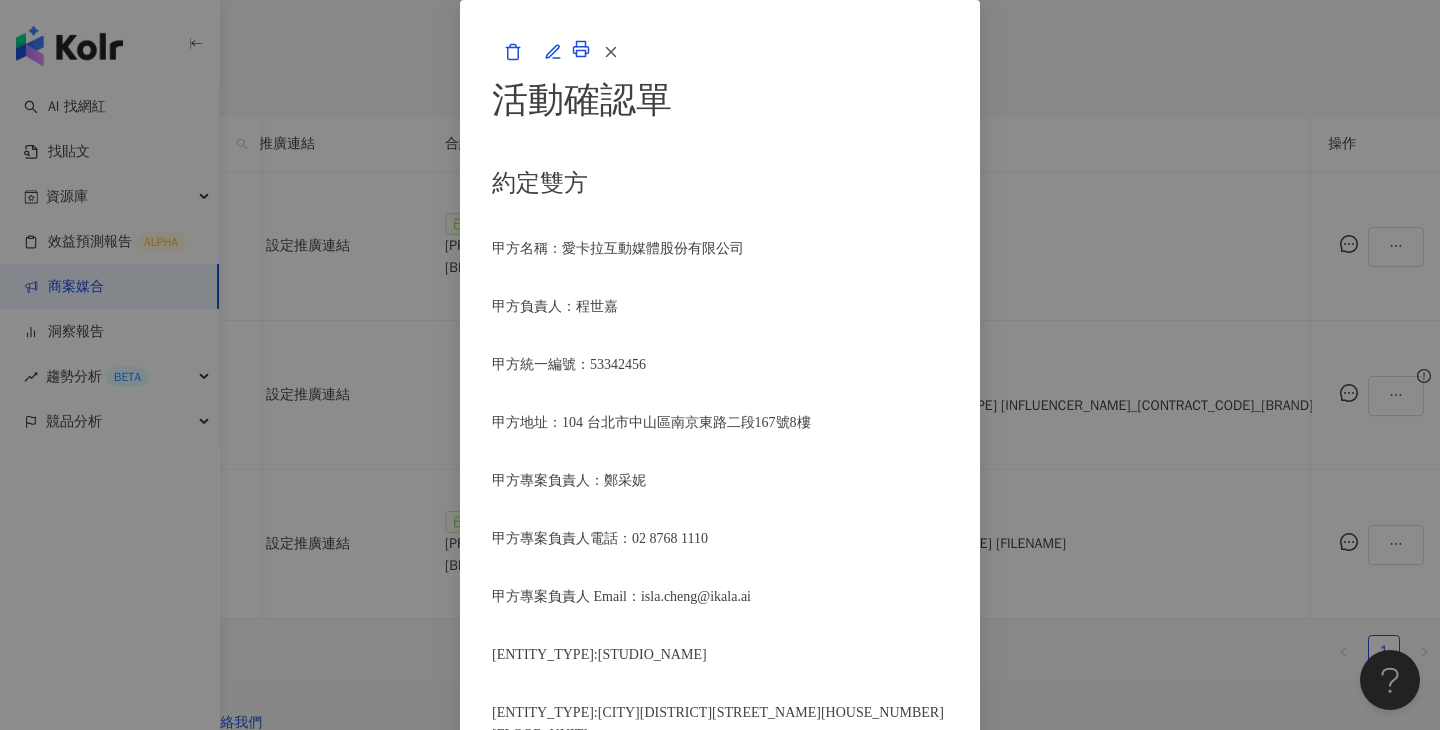 scroll, scrollTop: 2605, scrollLeft: 0, axis: vertical 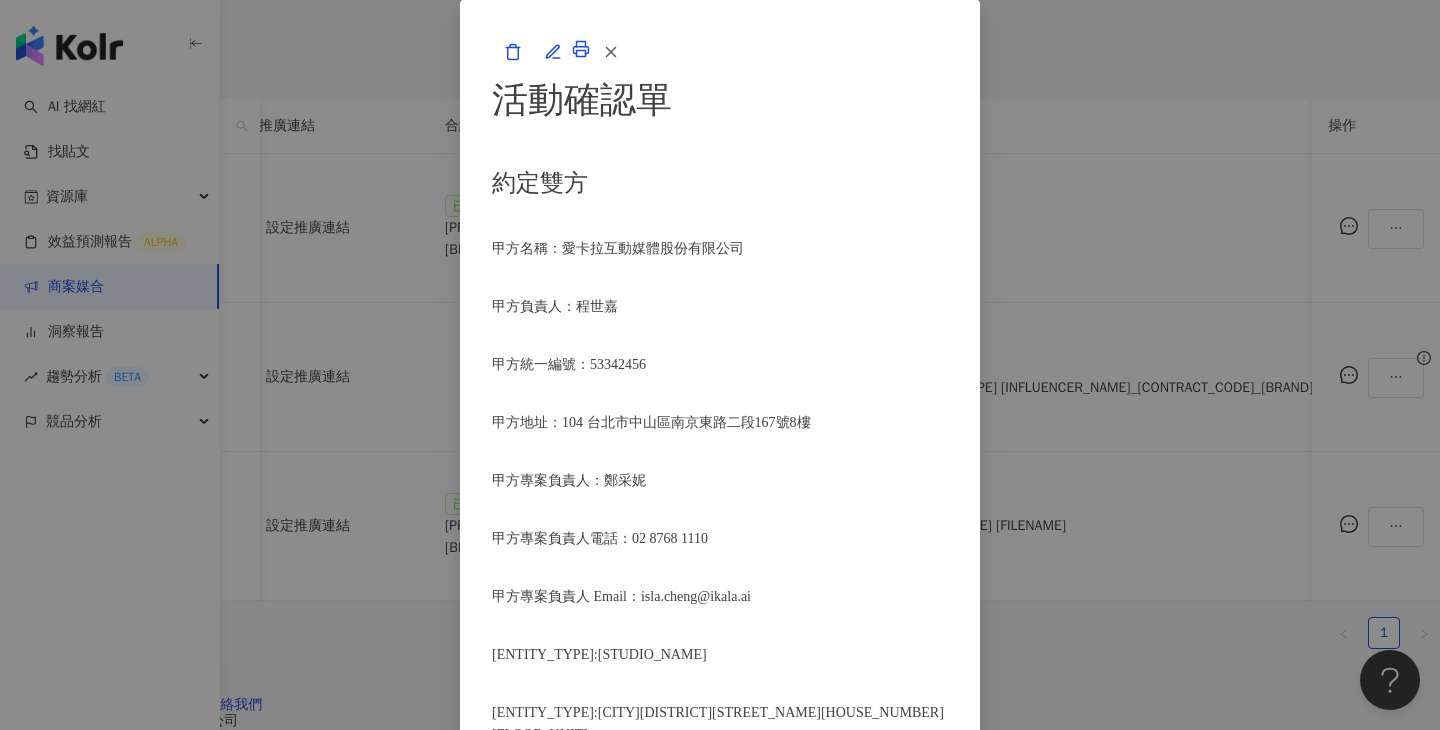 click on "活動確認單
約定雙方
甲方名稱：愛卡拉互動媒體股份有限公司
甲方負責人：程世嘉
甲方統一編號：53342456
甲方地址：104 台北市中山區南京東路二段167號8樓
甲方專案負責人：鄭采妮
甲方專案負責人電話：02 8768 1110
甲方專案負責人 Email：isla.cheng@ikala.ai
乙方名稱：宮德無量工作室
乙方地址：新北市土城區員林里中正路1號2樓之1
乙方統一編號/身分證字號：95162089
專案活動期間：2025年05月05日至2025年06月30日
費用（新台幣，含稅)： 84000
約定條款
宮德無量工作室(以下簡稱乙方)保證有權簽署本確認單，簽署後即表示上列專案合作人員接受與愛卡拉互動媒體股份有限公司(以下簡稱甲方)簽署之活動確認單，並同意執行雙方所約定之合作項目。
簽署本確認單後，雙方需遵從 統一藥品_雅漾_極速清爽控油防曬液史奴比組_202506_KOL合作
合作項目：" at bounding box center (720, 365) 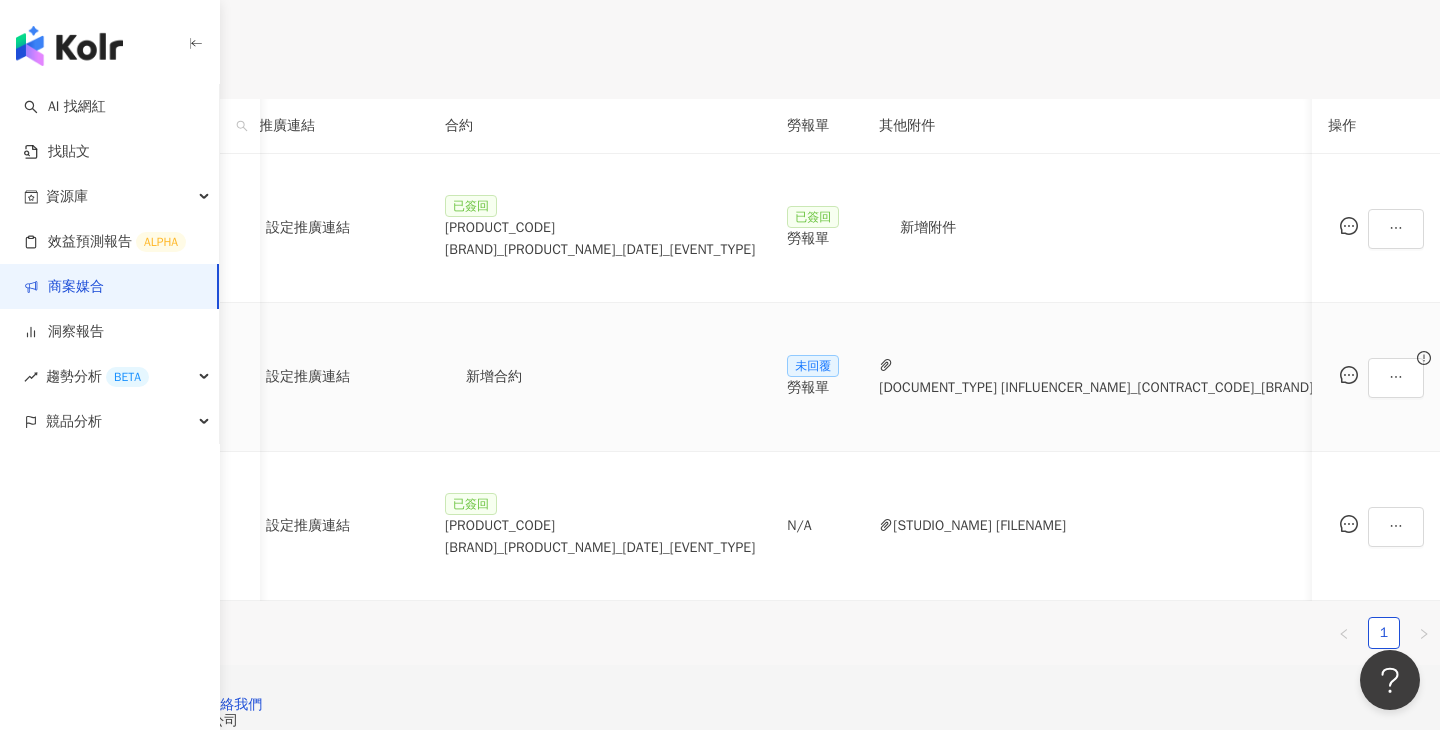 scroll, scrollTop: 0, scrollLeft: 965, axis: horizontal 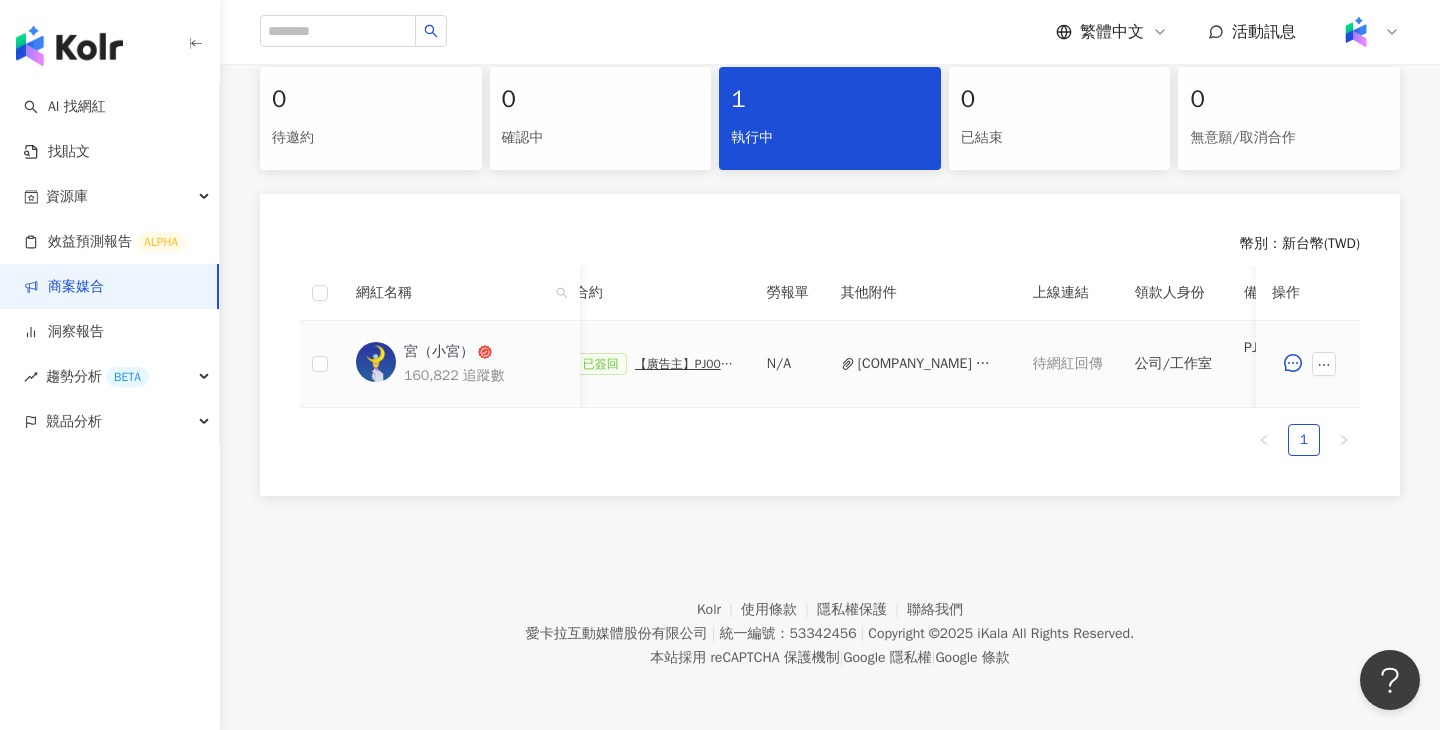 click on "【廣告主】PJ0001488 統一藥品_雅漾_極速清爽控油防曬液史奴比組_202506_活動確認單" at bounding box center (685, 364) 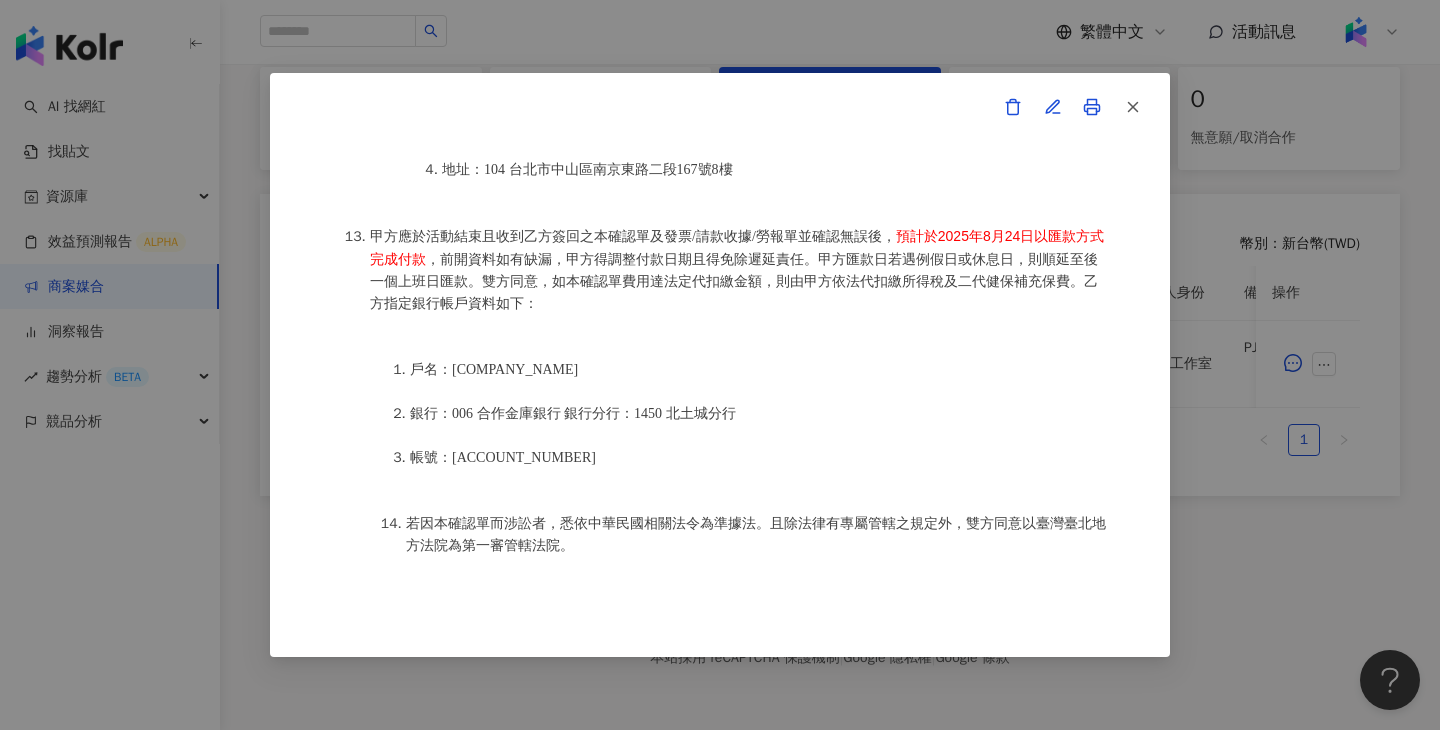 scroll, scrollTop: 2107, scrollLeft: 0, axis: vertical 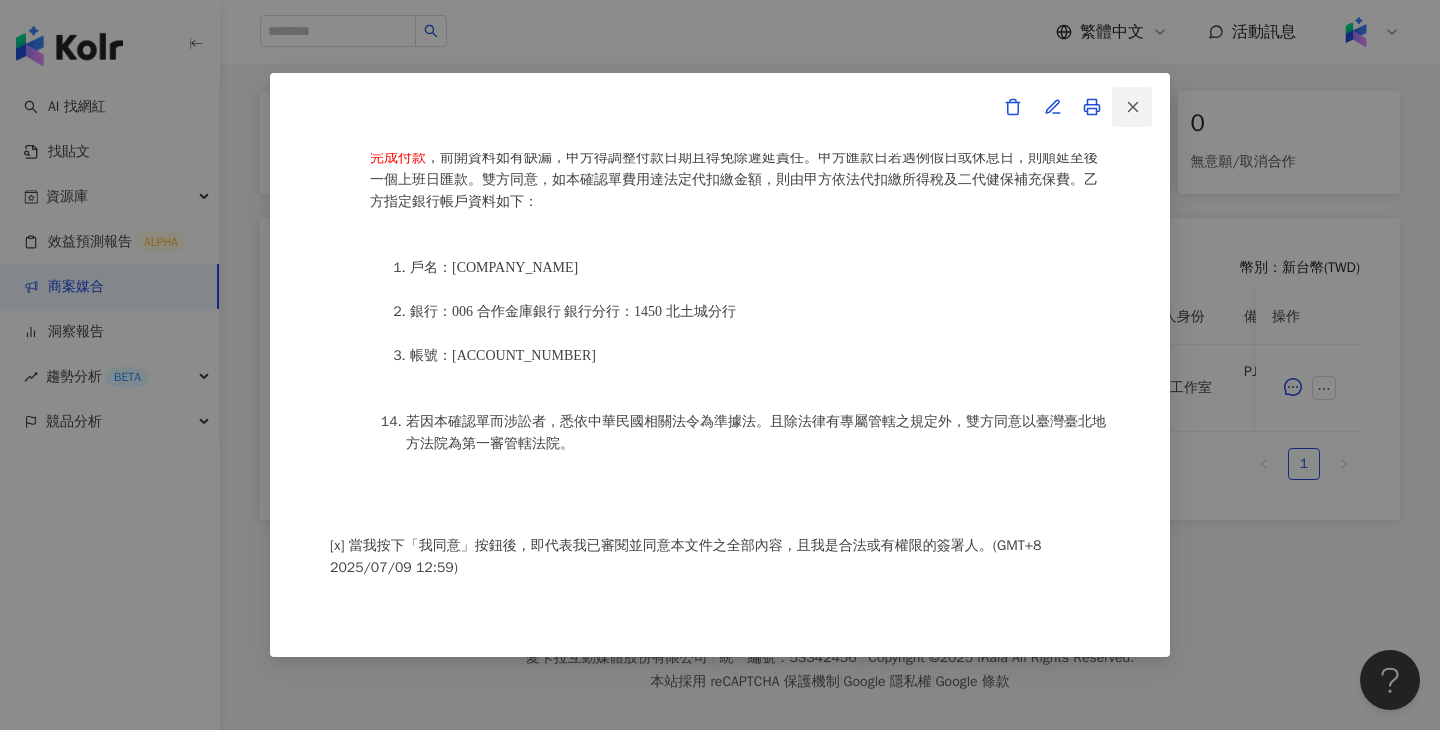 click 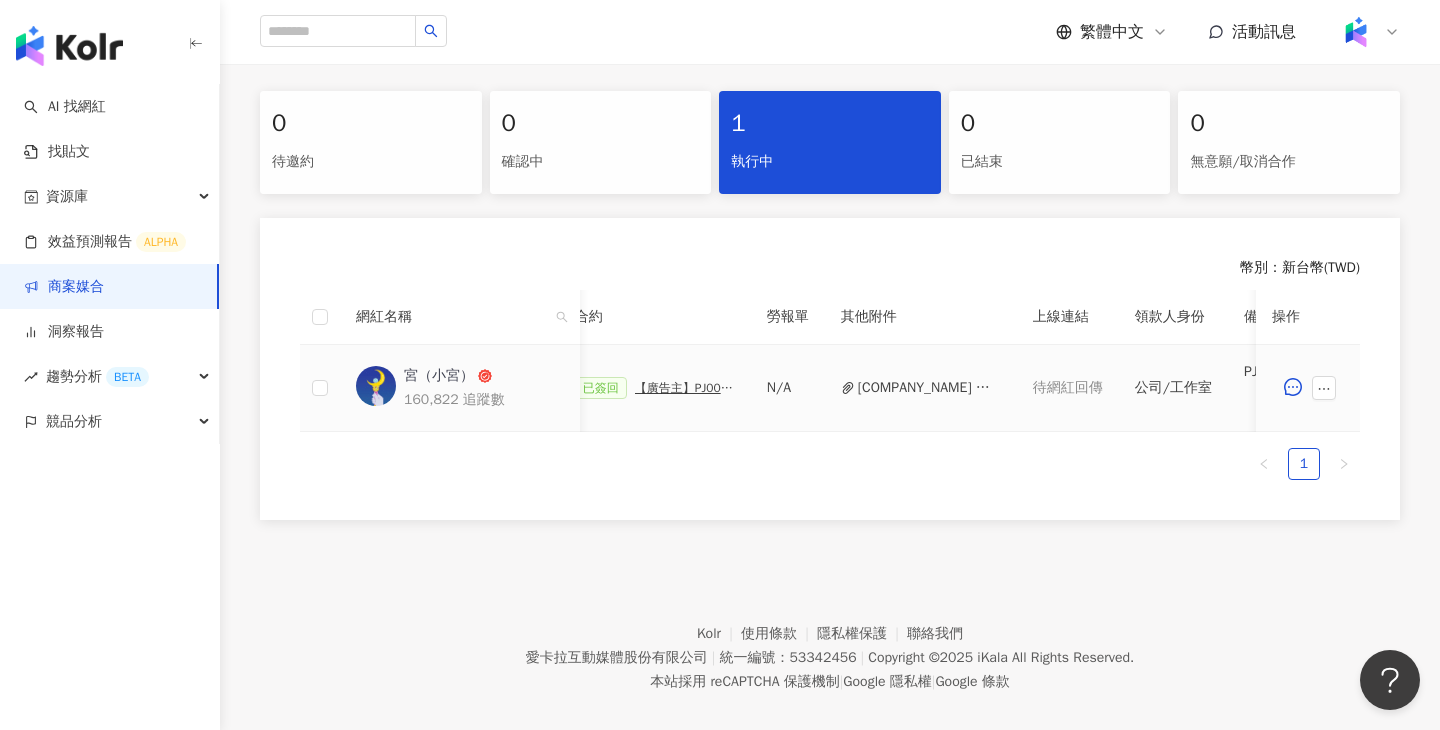 click on "已簽回 【廣告主】PJ0001488 統一藥品_雅漾_極速清爽控油防曬液史奴比組_202506_活動確認單" at bounding box center (655, 388) 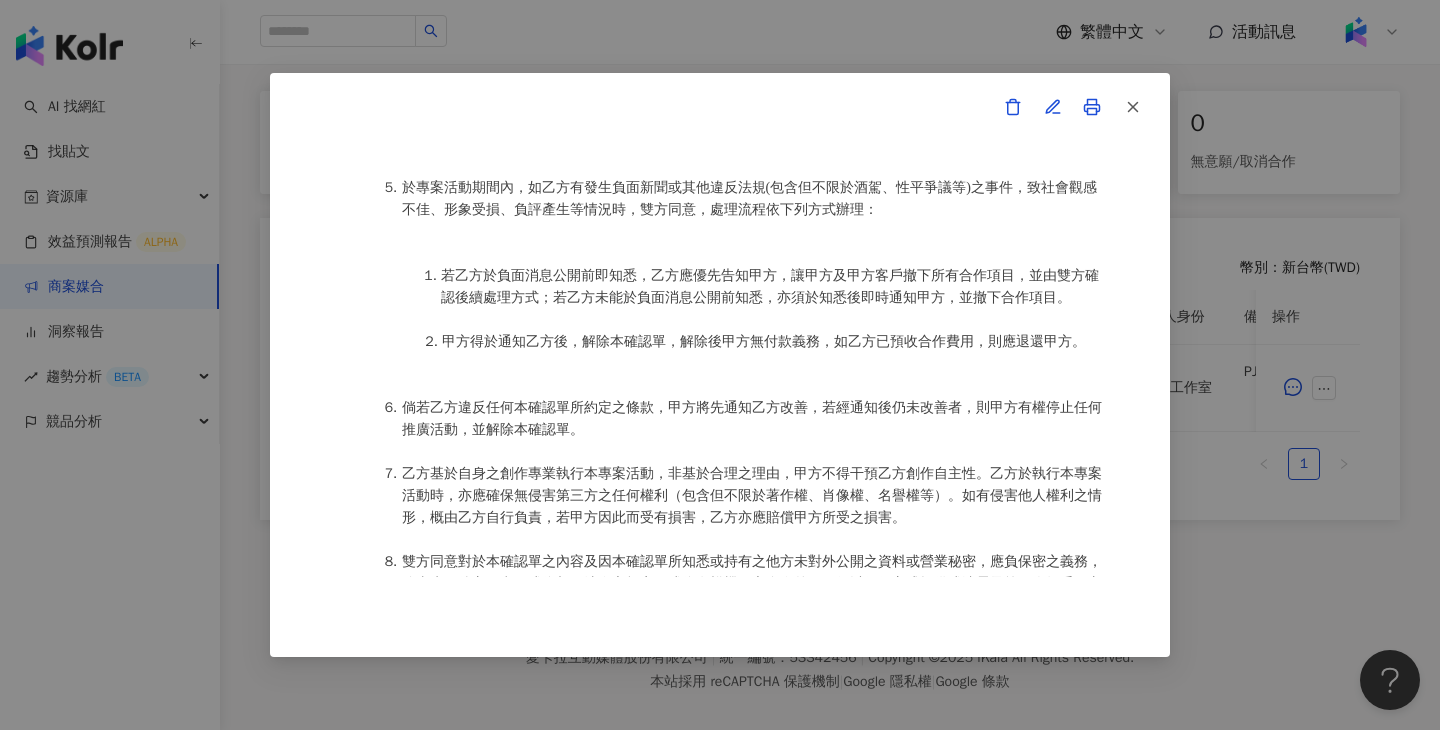 scroll, scrollTop: 2358, scrollLeft: 0, axis: vertical 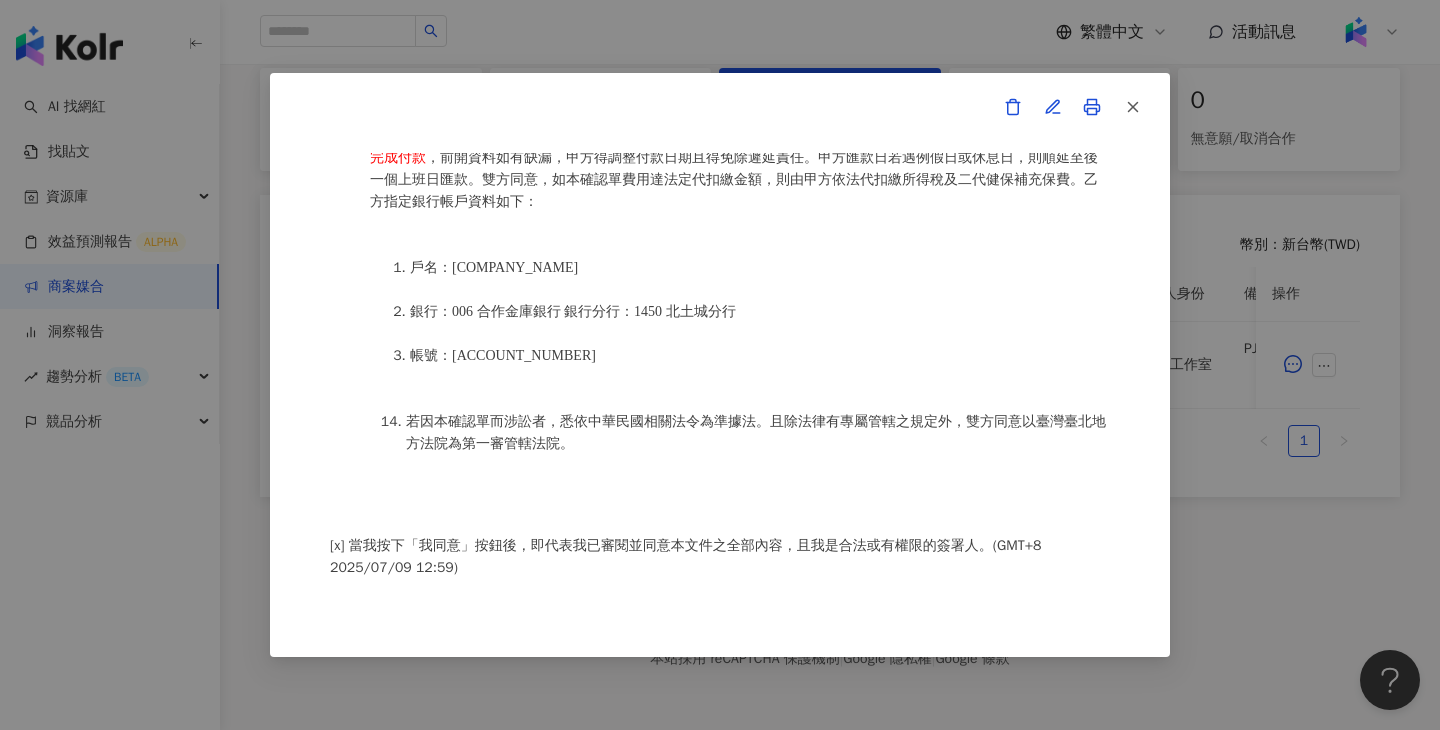 click on "活動確認單
約定雙方
甲方名稱：[COMPANY_NAME]
甲方負責人：[PERSON_NAME]
甲方統一編號：[ID]
甲方地址：[POSTAL_CODE] [CITY] [DISTRICT] [STREET_ADDRESS]
甲方專案負責人：[PERSON_NAME]
甲方專案負責人電話：[PHONE]
甲方專案負責人 Email：[EMAIL]
乙方名稱： [COMPANY_NAME]
乙方地址：[CITY] [DISTRICT] [STREET_ADDRESS]
乙方統一編號/身分證字號：[ID]
專案活動期間：2025年07月12日至2025年07月18日
費用（新台幣，含稅)： 5250
約定條款
[COMPANY_NAME] (以下簡稱乙方)保證有權簽署本確認單，簽署後即表示上列專案合作人員接受與[COMPANY_NAME](以下簡稱甲方)簽署之活動確認單，並同意執行雙方所約定之合作項目。
簽署本確認單後，雙方需遵從 統一藥品_雅漾_極速清爽控油防曬液史奴比組_202506_KOL合作
授權項目：" at bounding box center [720, 365] 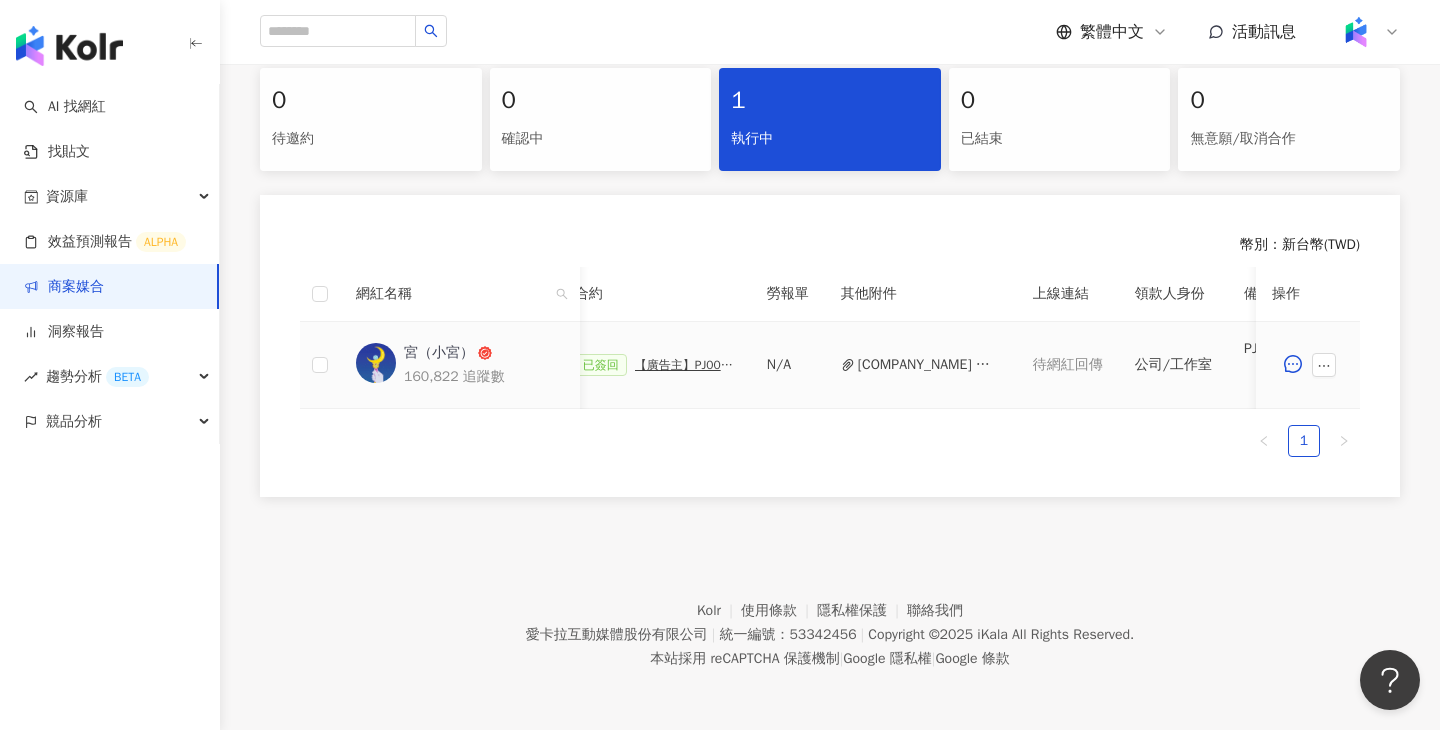 scroll, scrollTop: 0, scrollLeft: 843, axis: horizontal 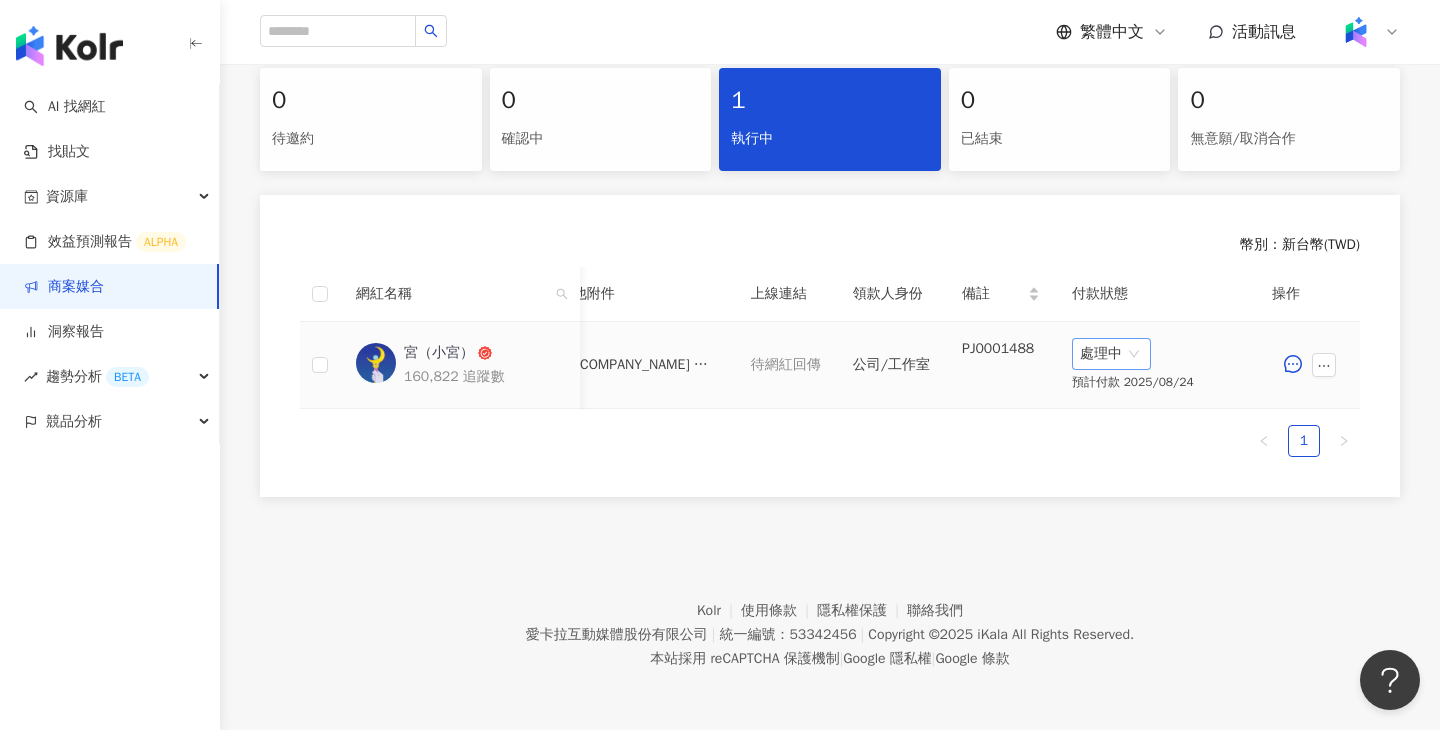 click on "處理中 預計付款 2025/08/24" at bounding box center [1156, 365] 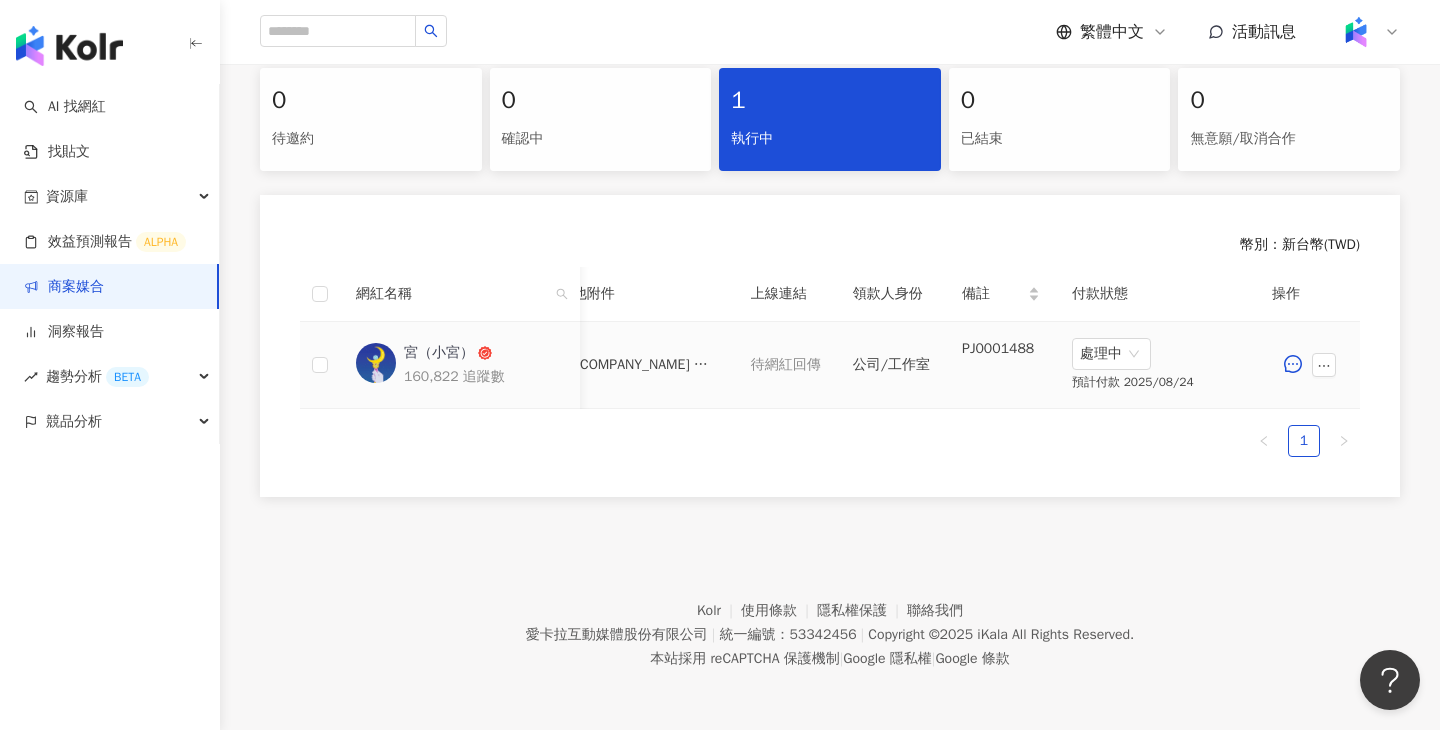 click on "預計付款 2025/08/24" at bounding box center [1156, 382] 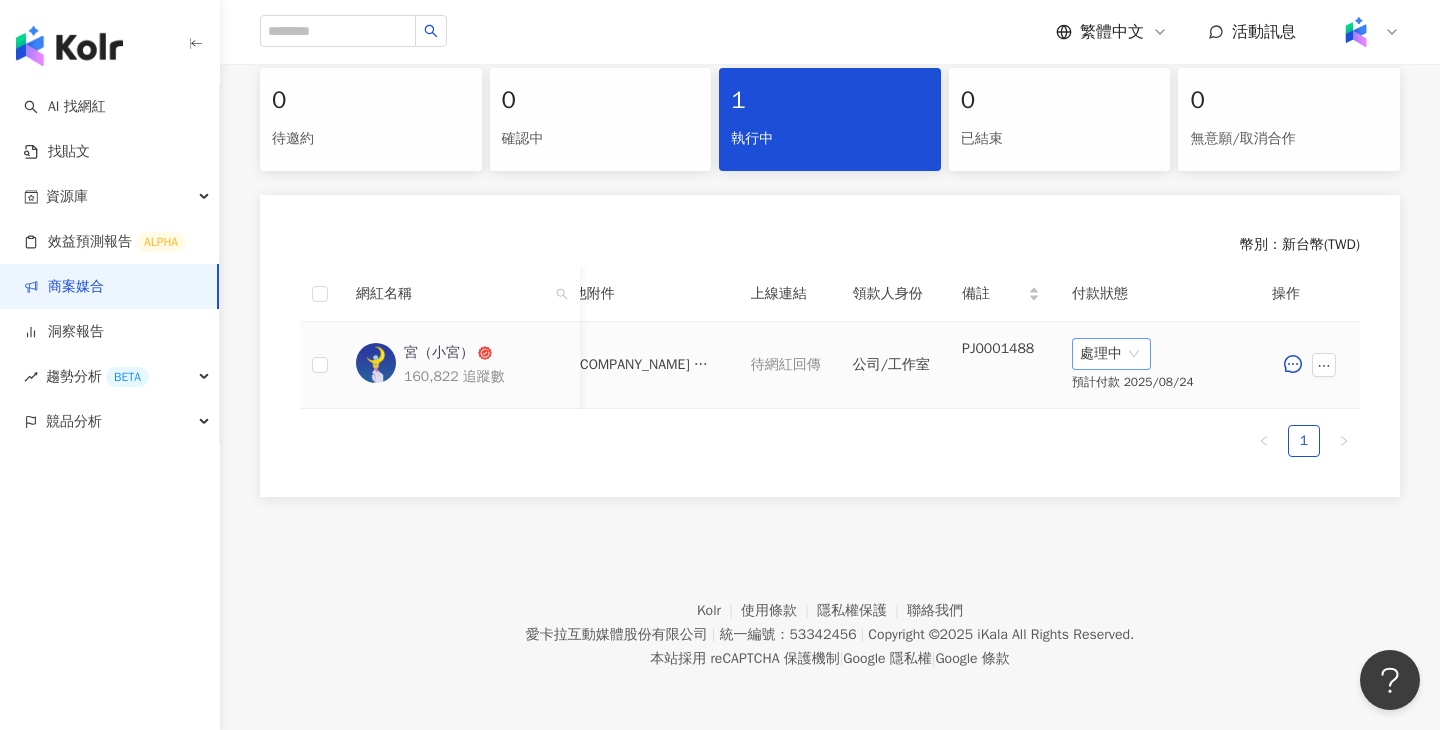 click on "處理中" at bounding box center (1111, 354) 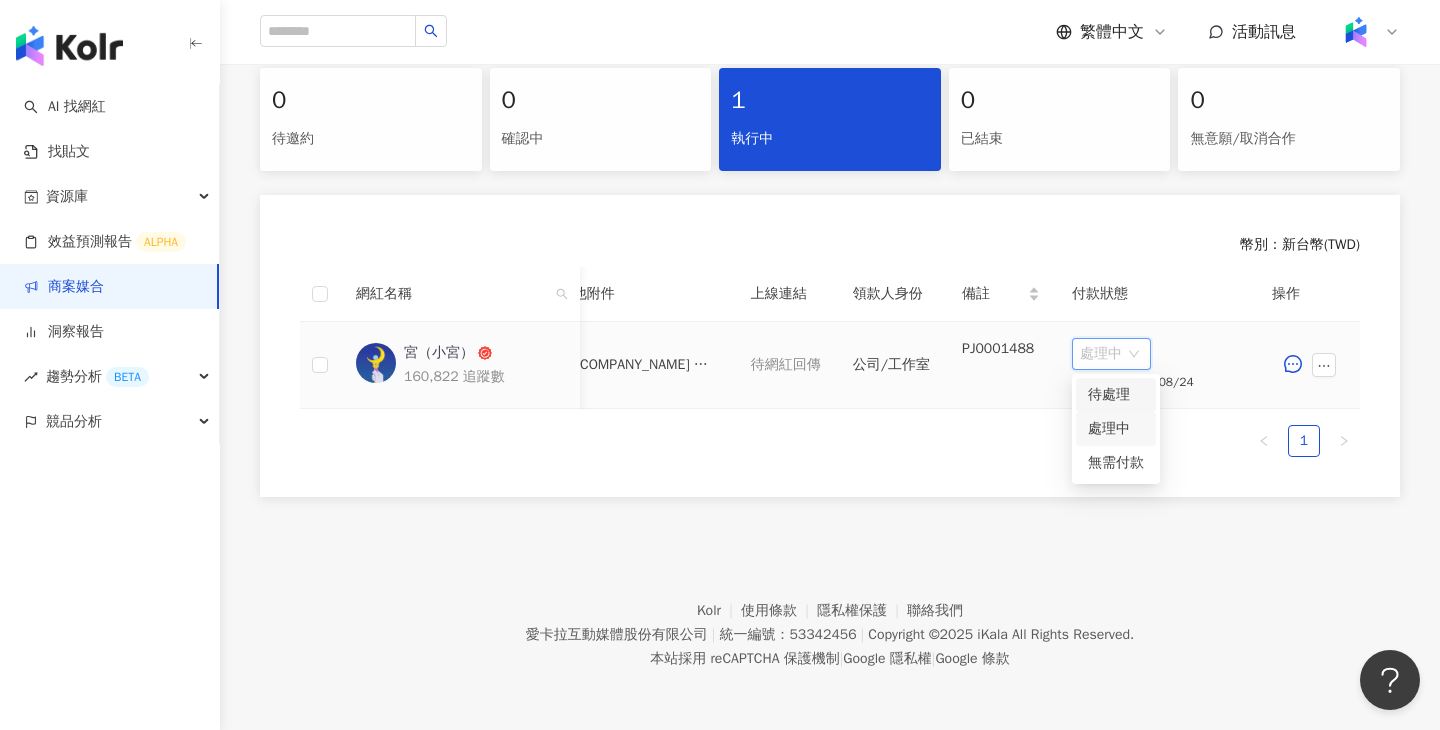 click on "待處理" at bounding box center (1116, 395) 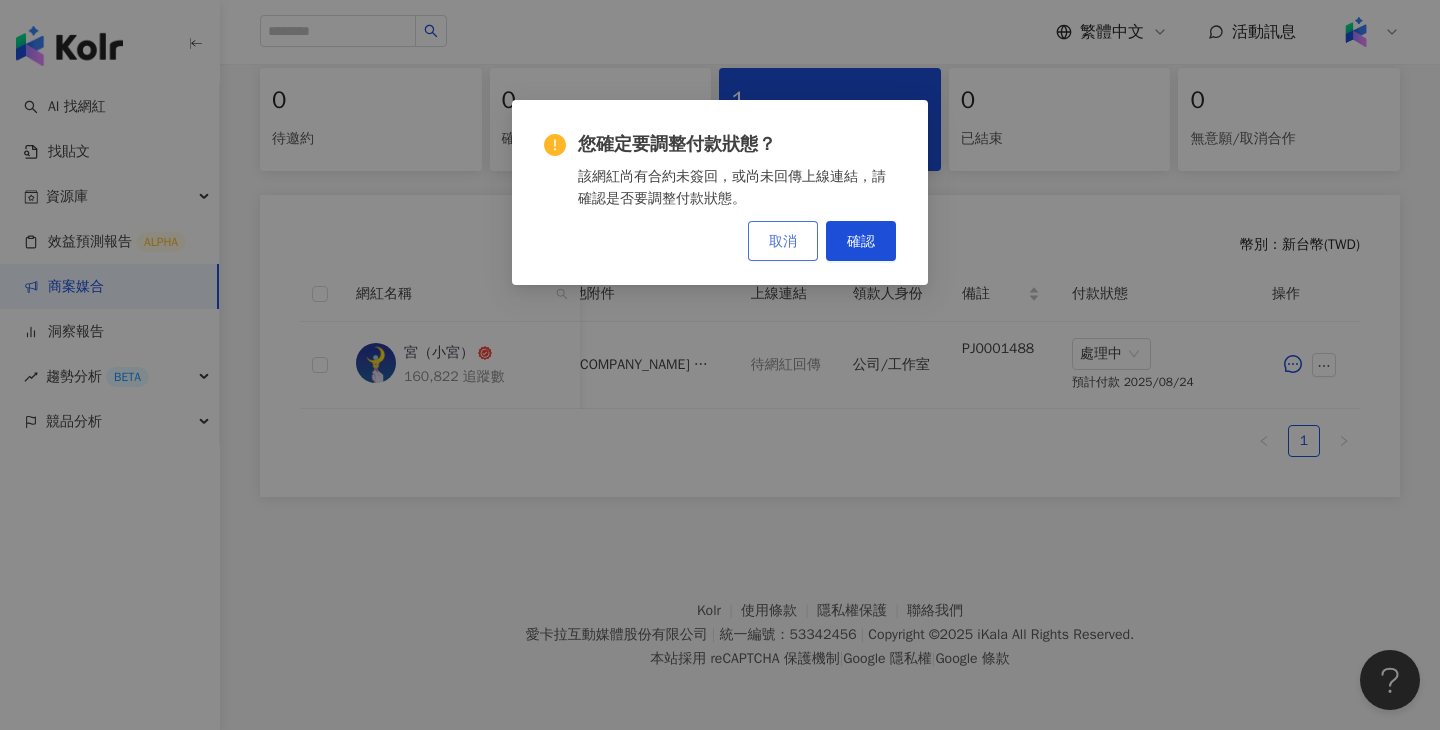 click on "取消" at bounding box center (783, 241) 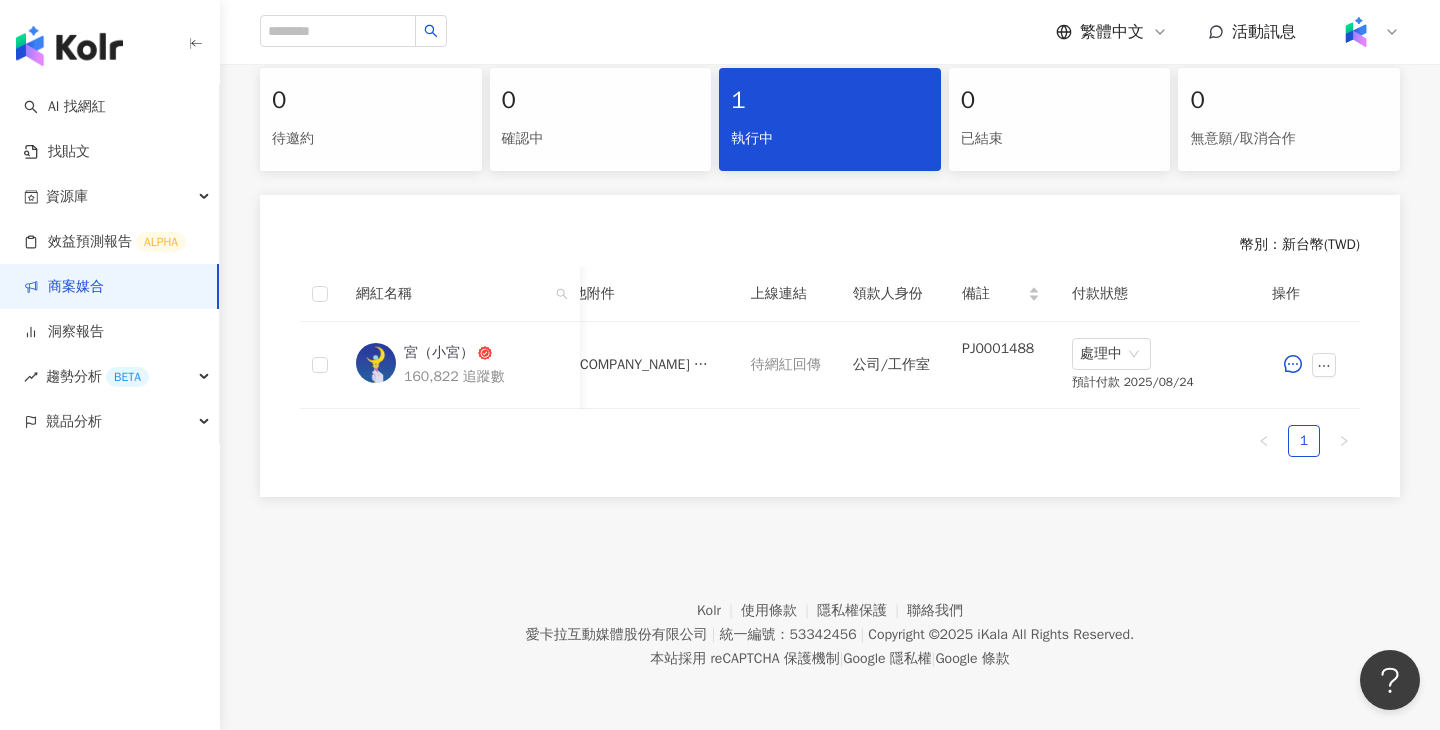 click on "待網紅回傳" at bounding box center [786, 365] 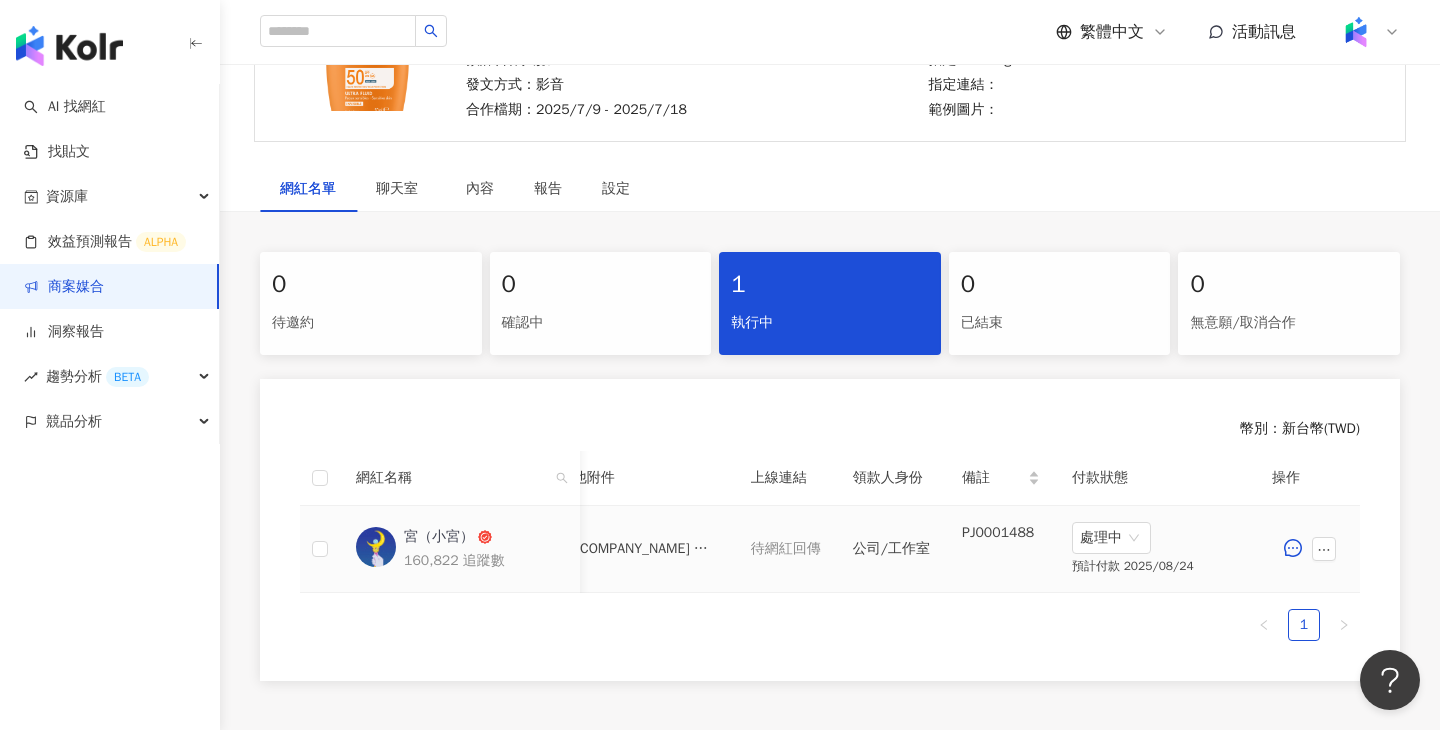 scroll, scrollTop: 235, scrollLeft: 0, axis: vertical 